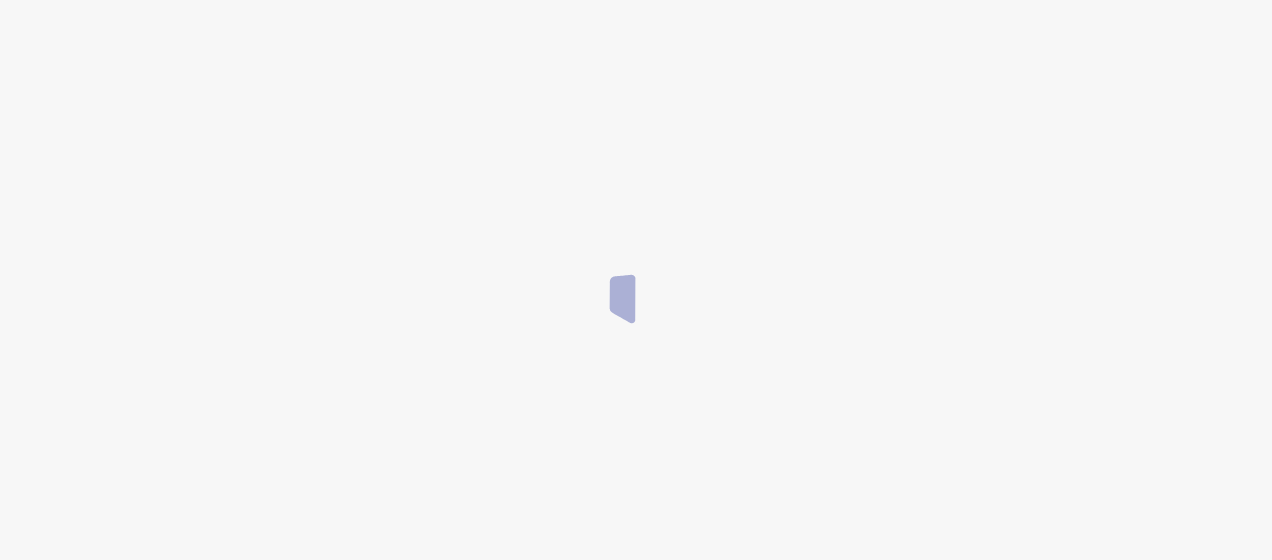 scroll, scrollTop: 0, scrollLeft: 0, axis: both 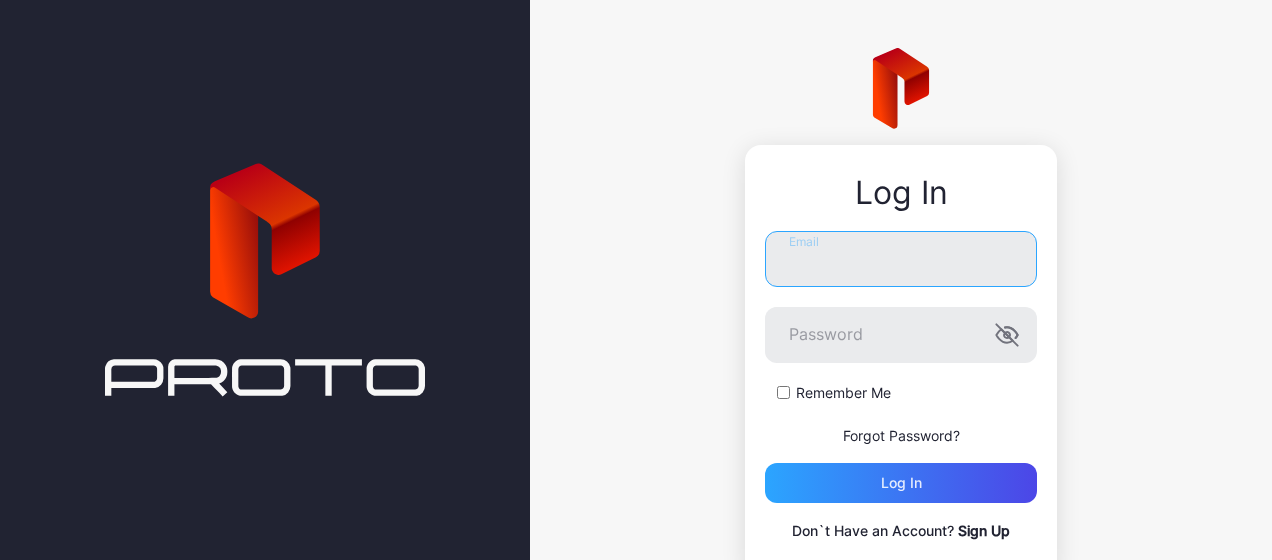 click on "Email" at bounding box center [901, 259] 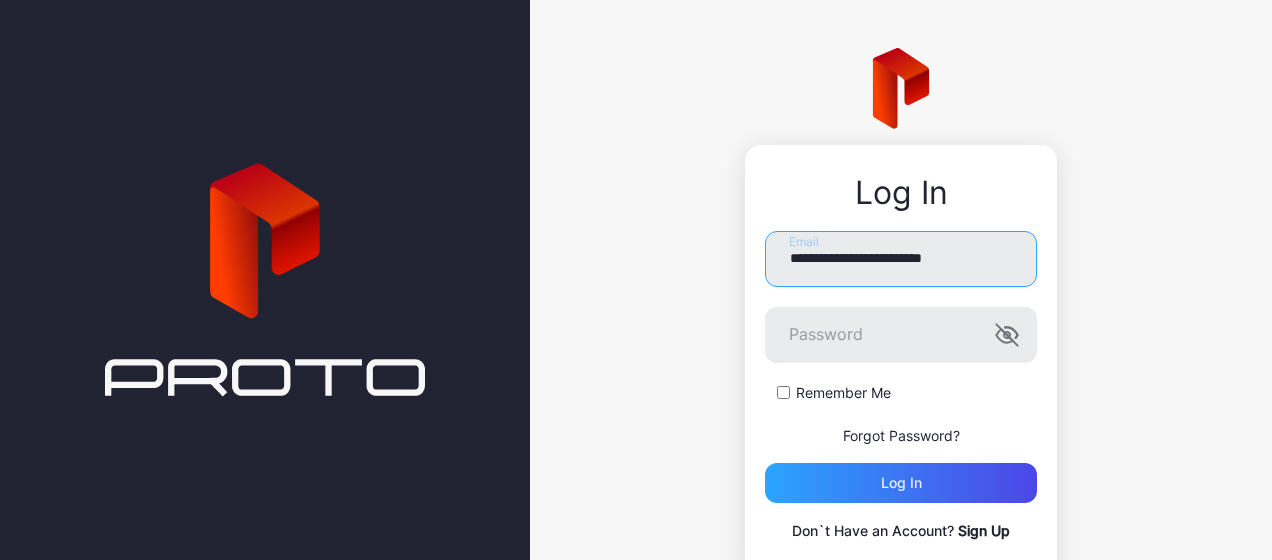 type on "**********" 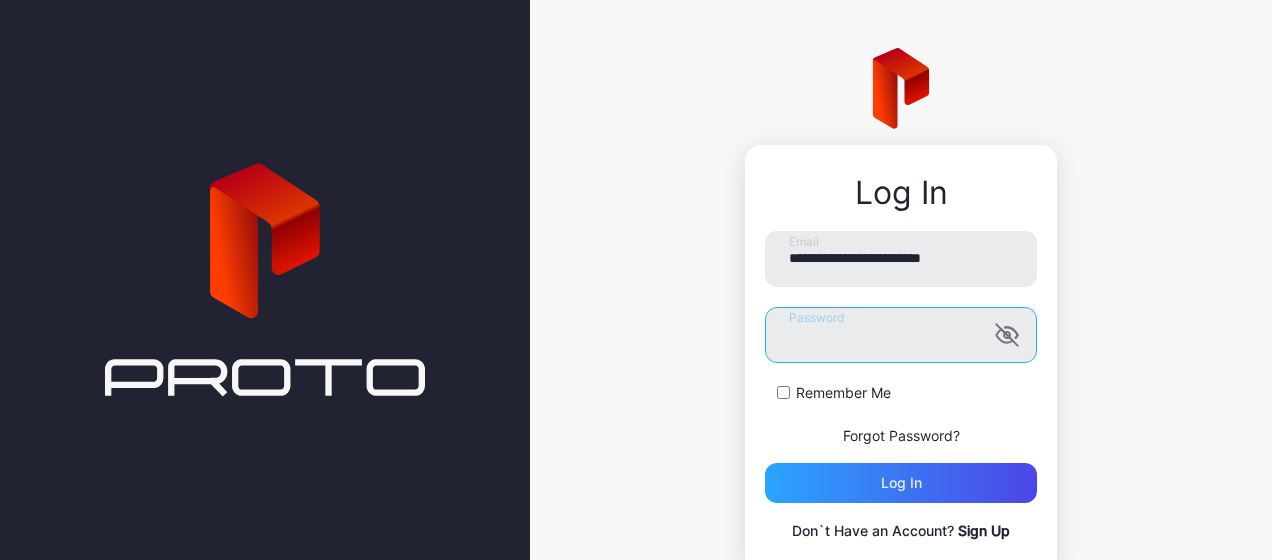click on "Log in" at bounding box center [901, 483] 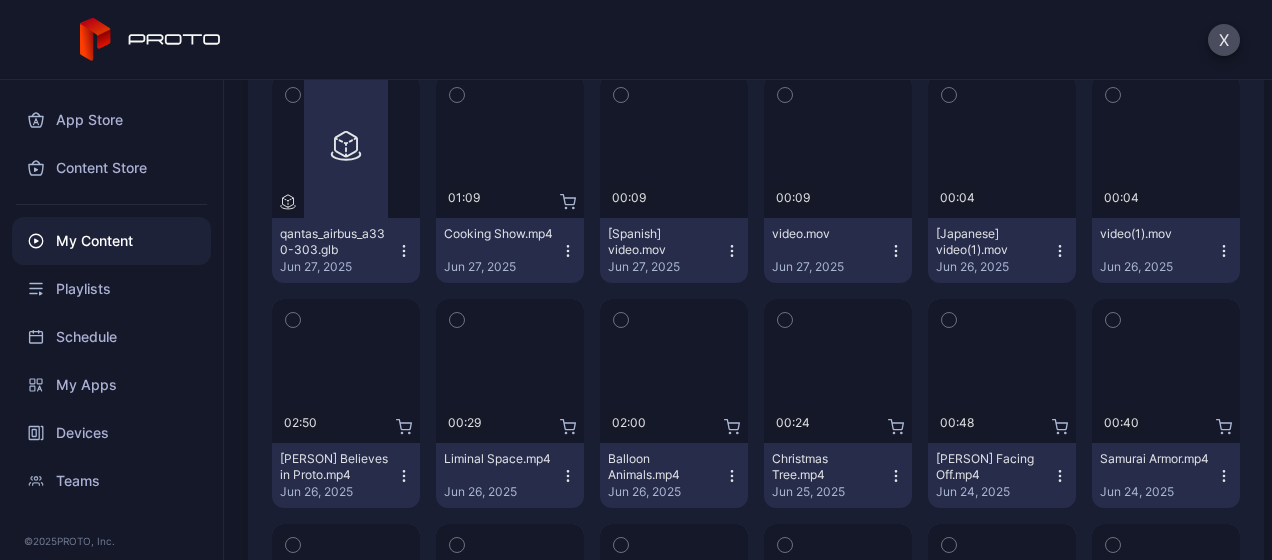 scroll, scrollTop: 516, scrollLeft: 0, axis: vertical 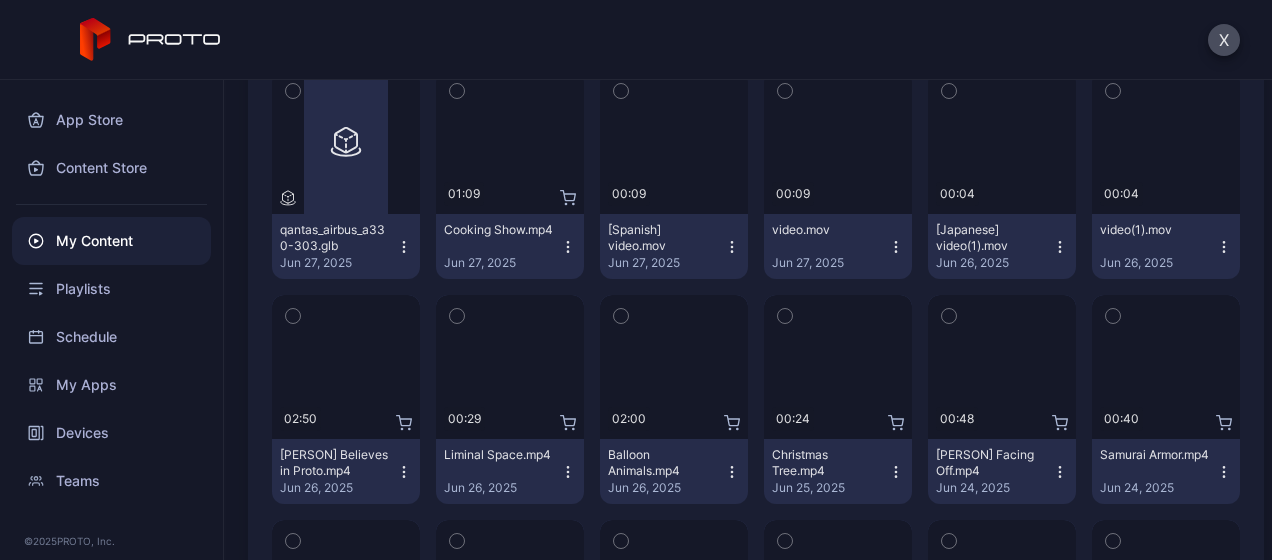 click on "Preview" at bounding box center (0, 0) 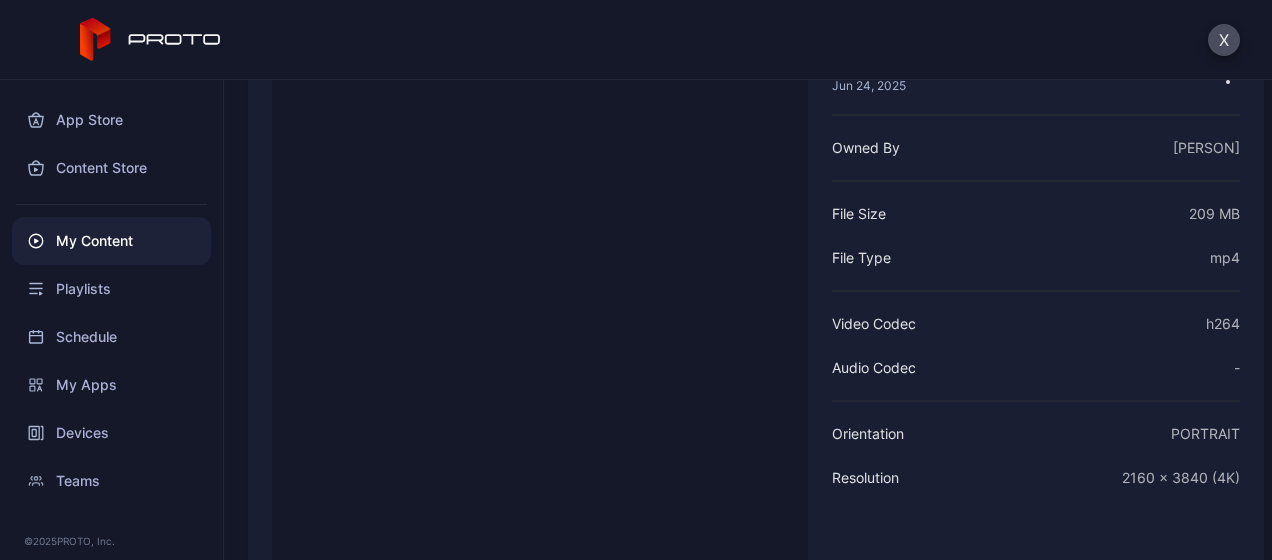 scroll, scrollTop: 148, scrollLeft: 0, axis: vertical 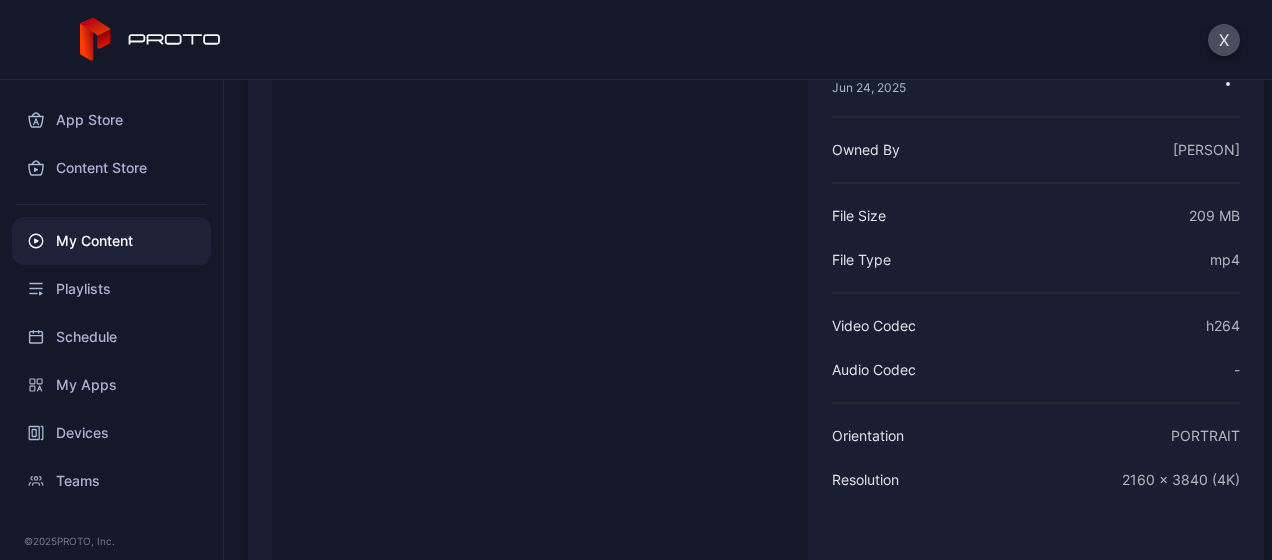 click on "X" at bounding box center [1224, 40] 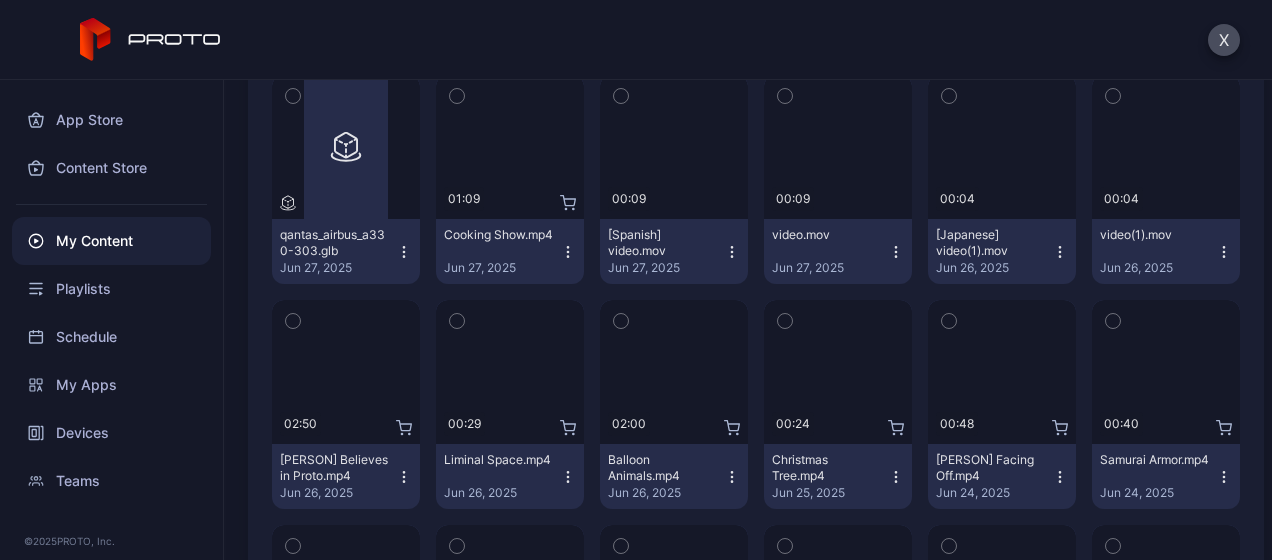 scroll, scrollTop: 510, scrollLeft: 0, axis: vertical 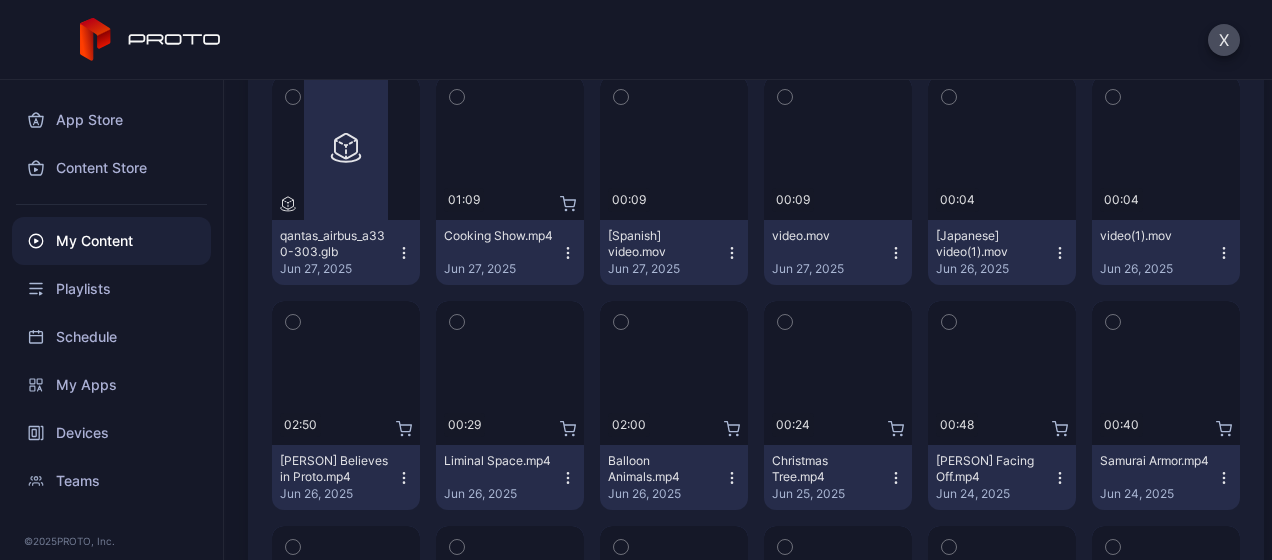click on "Liminal Space.mp4 Jun 26, 2025" at bounding box center [510, 477] 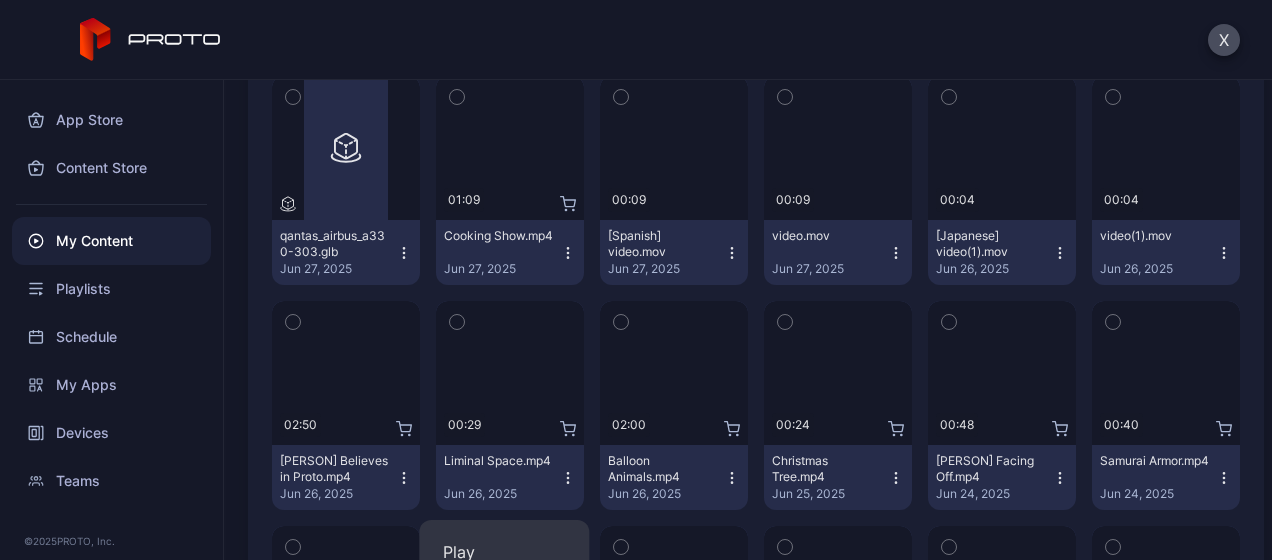 scroll, scrollTop: 594, scrollLeft: 0, axis: vertical 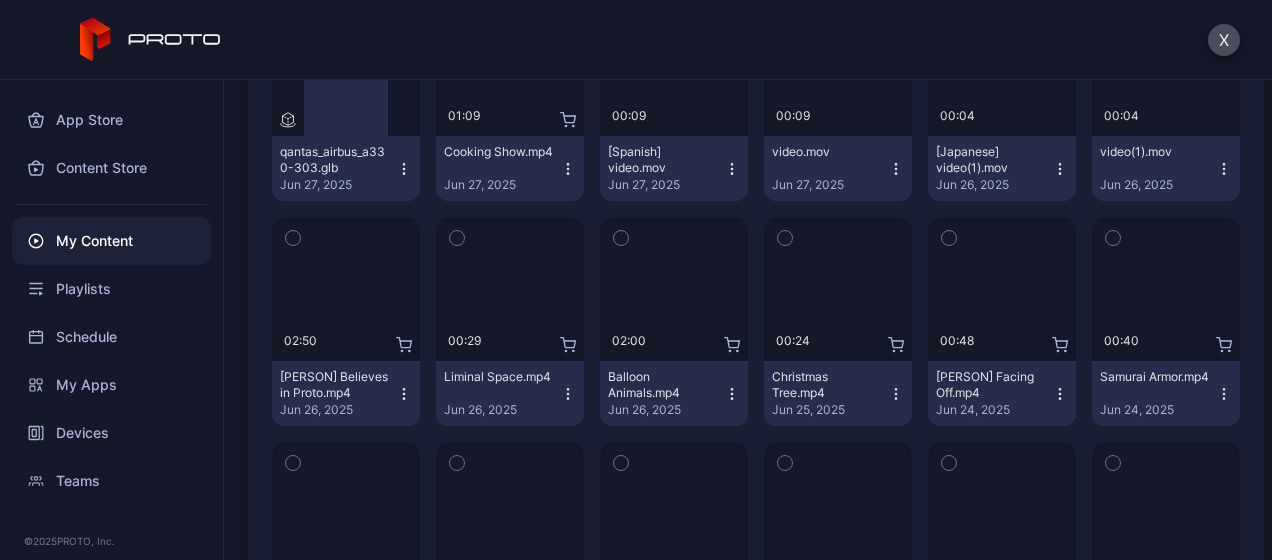 click on "Preview" at bounding box center (0, 0) 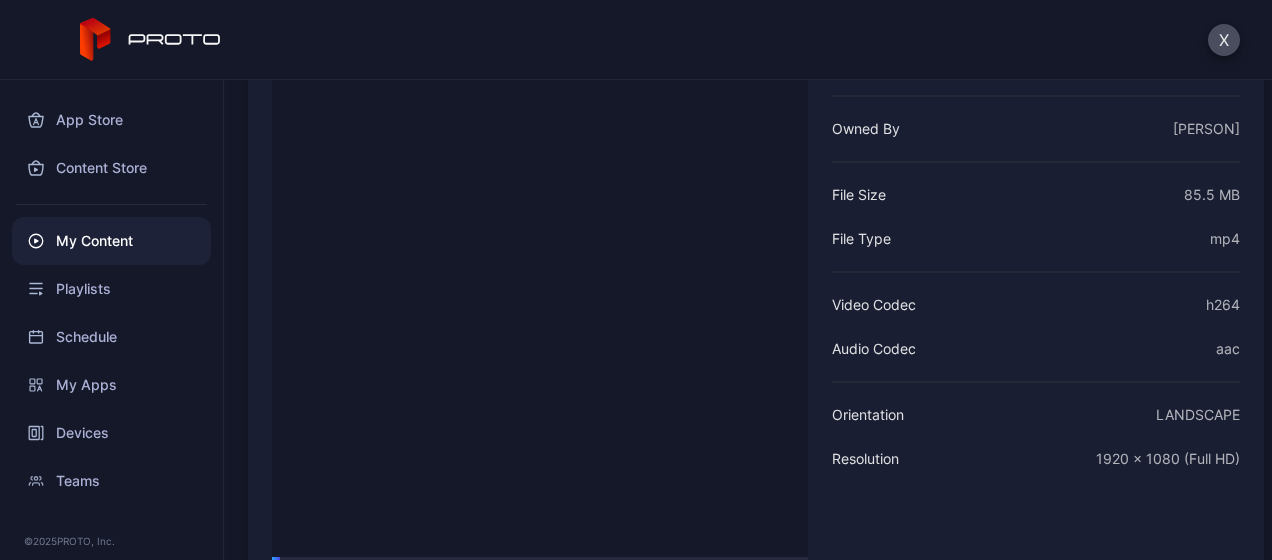scroll, scrollTop: 170, scrollLeft: 0, axis: vertical 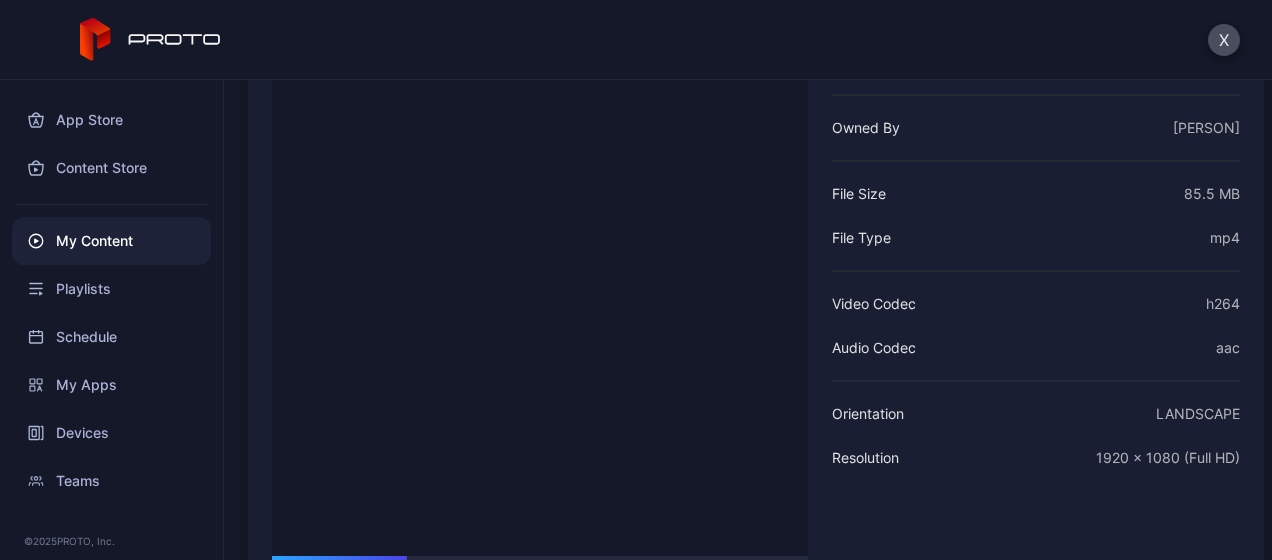 click on "My Content" at bounding box center [111, 241] 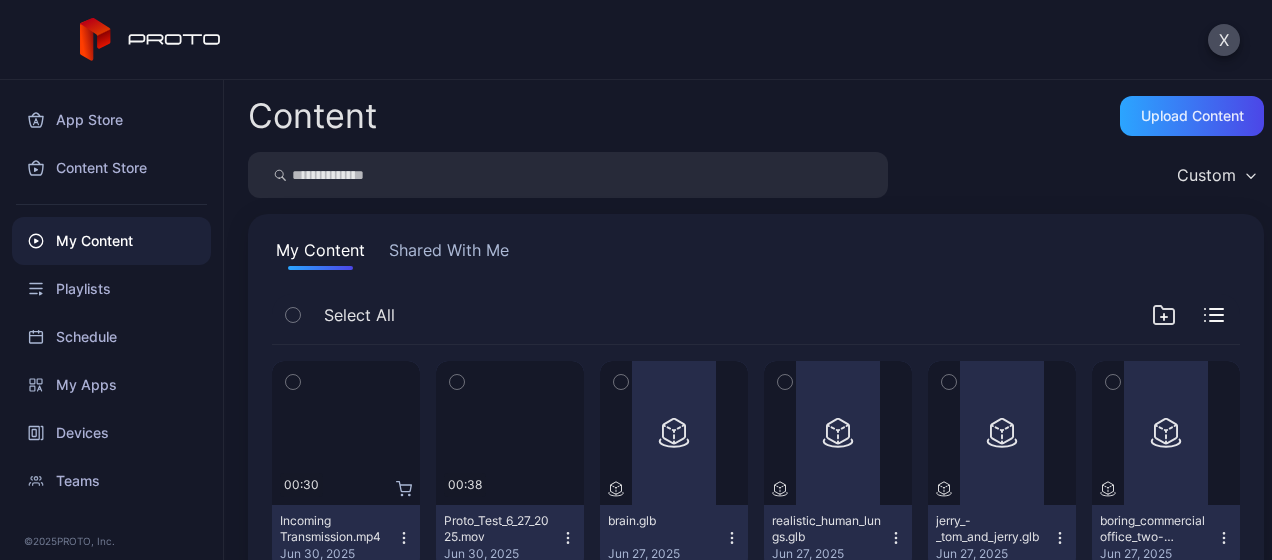 scroll, scrollTop: 594, scrollLeft: 0, axis: vertical 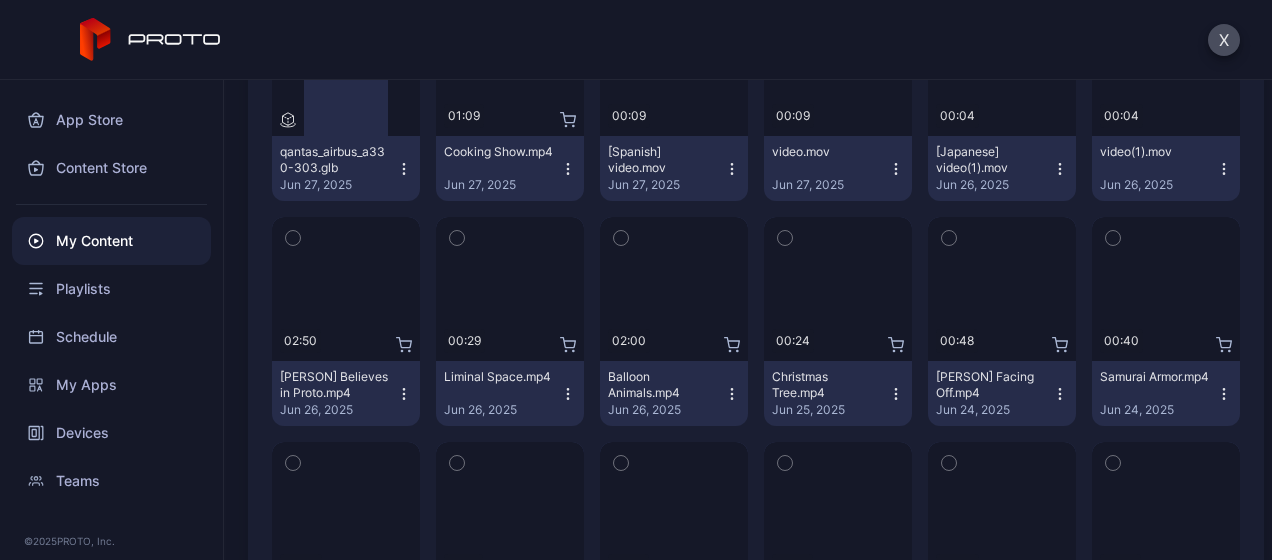 click on "Preview" at bounding box center [0, 0] 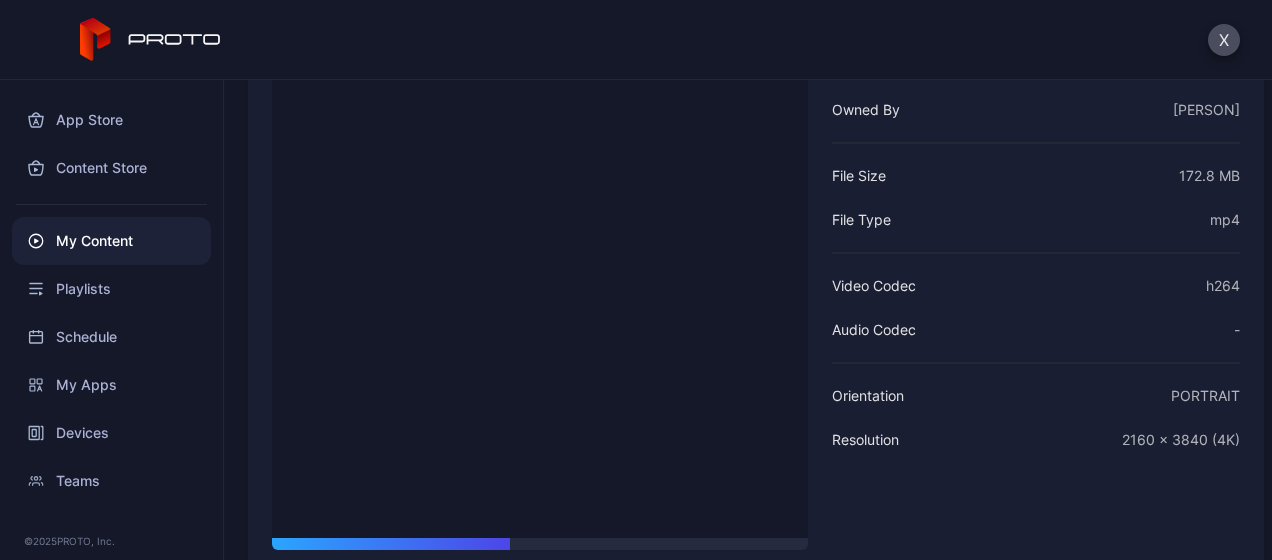 scroll, scrollTop: 185, scrollLeft: 0, axis: vertical 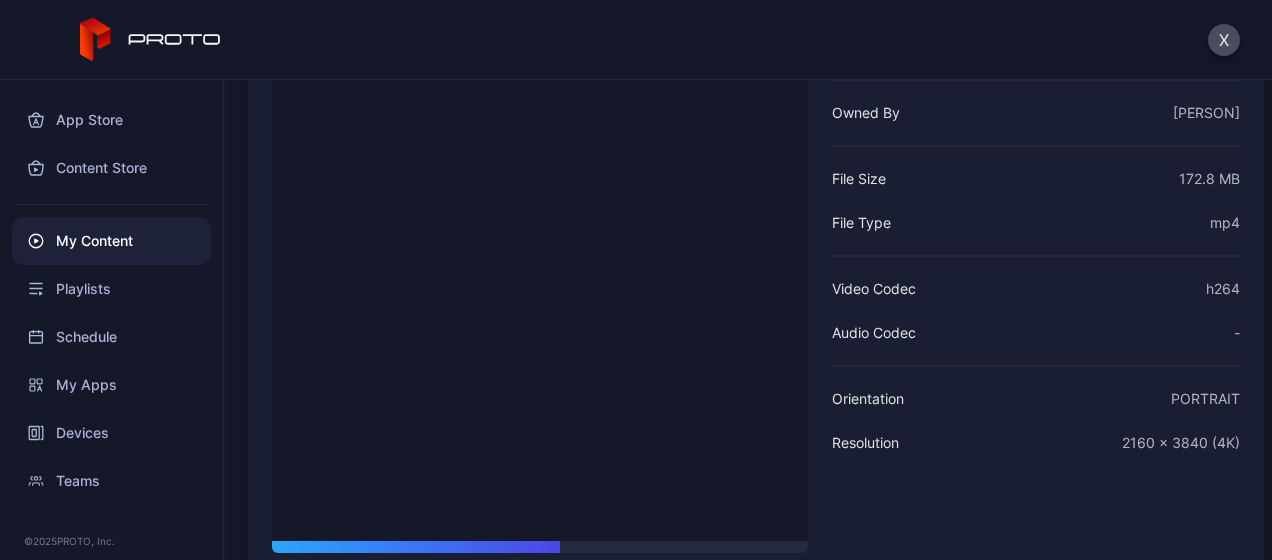 click on "My Content" at bounding box center (111, 241) 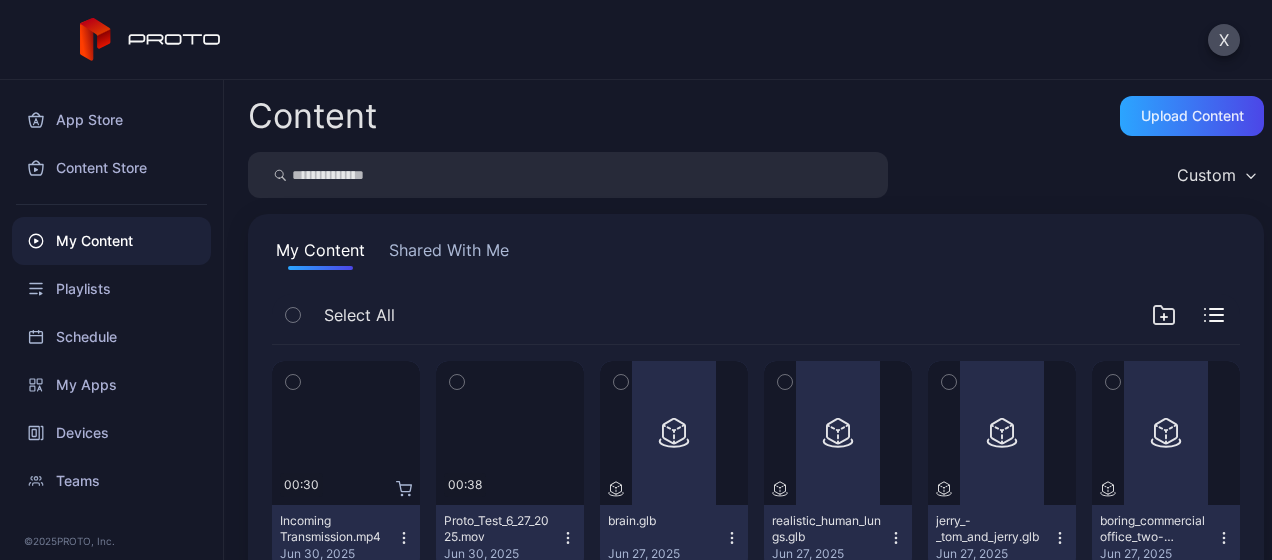 scroll, scrollTop: 594, scrollLeft: 0, axis: vertical 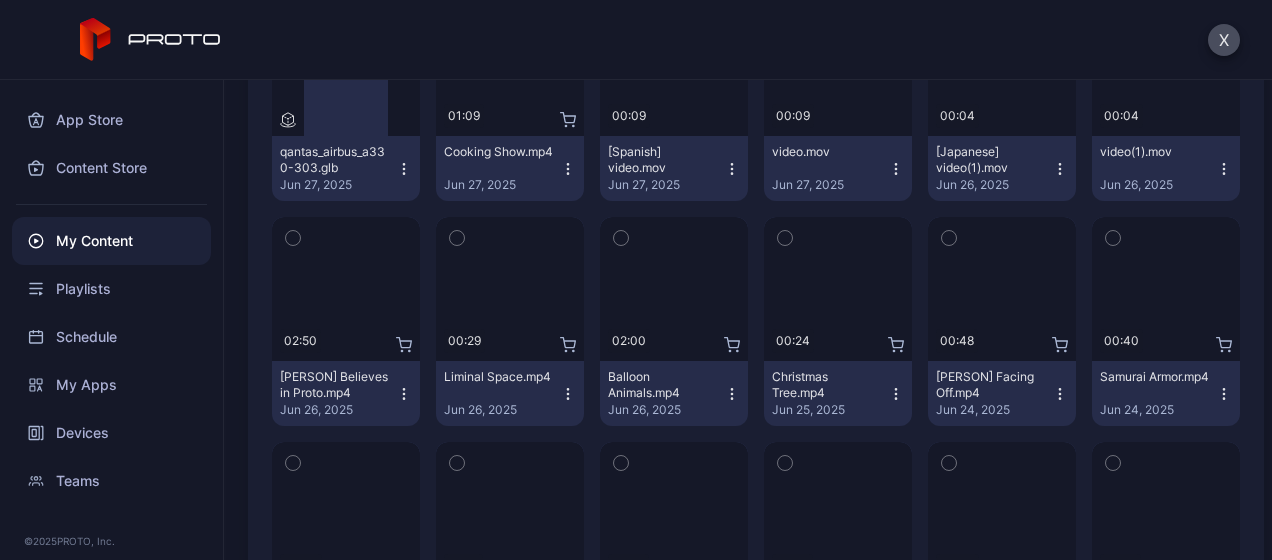 click on "Preview" at bounding box center (0, 0) 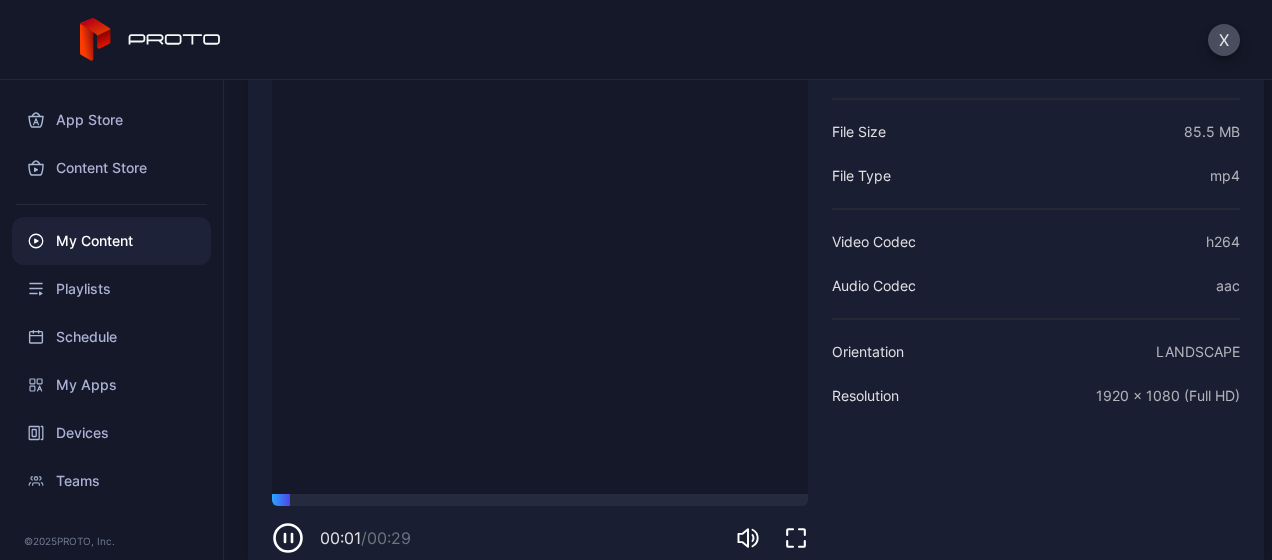 scroll, scrollTop: 234, scrollLeft: 0, axis: vertical 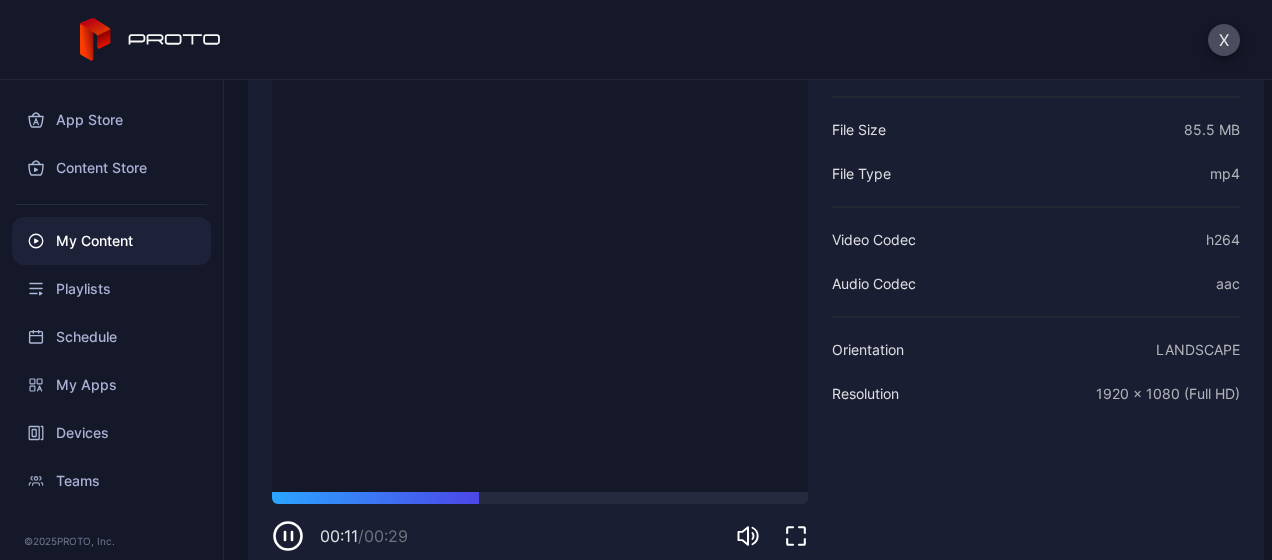 click on "My Content" at bounding box center [111, 241] 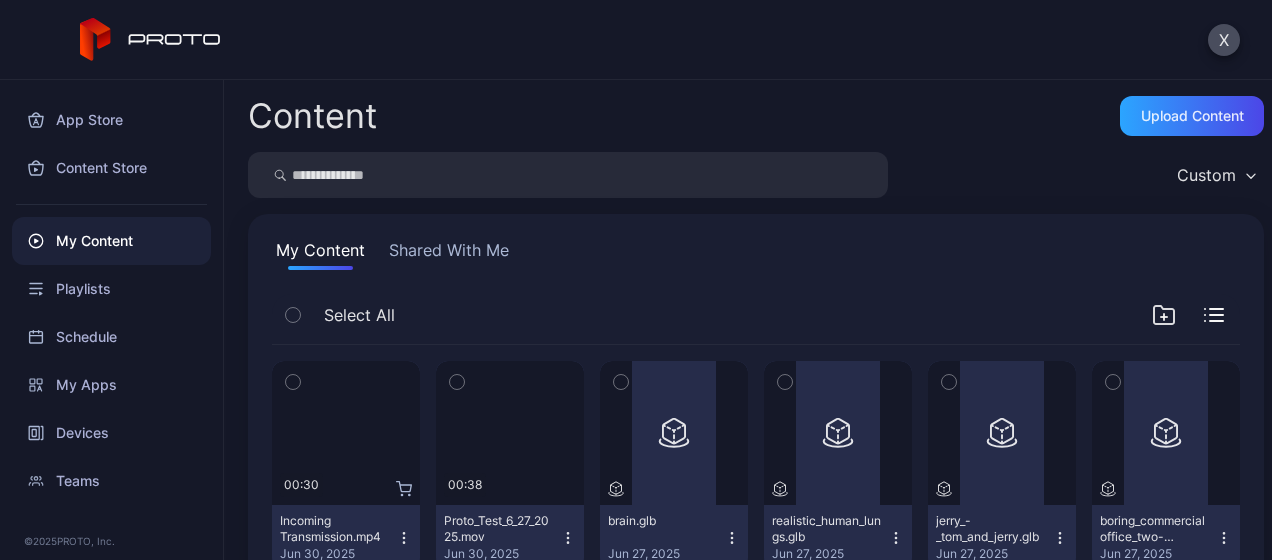 scroll, scrollTop: 594, scrollLeft: 0, axis: vertical 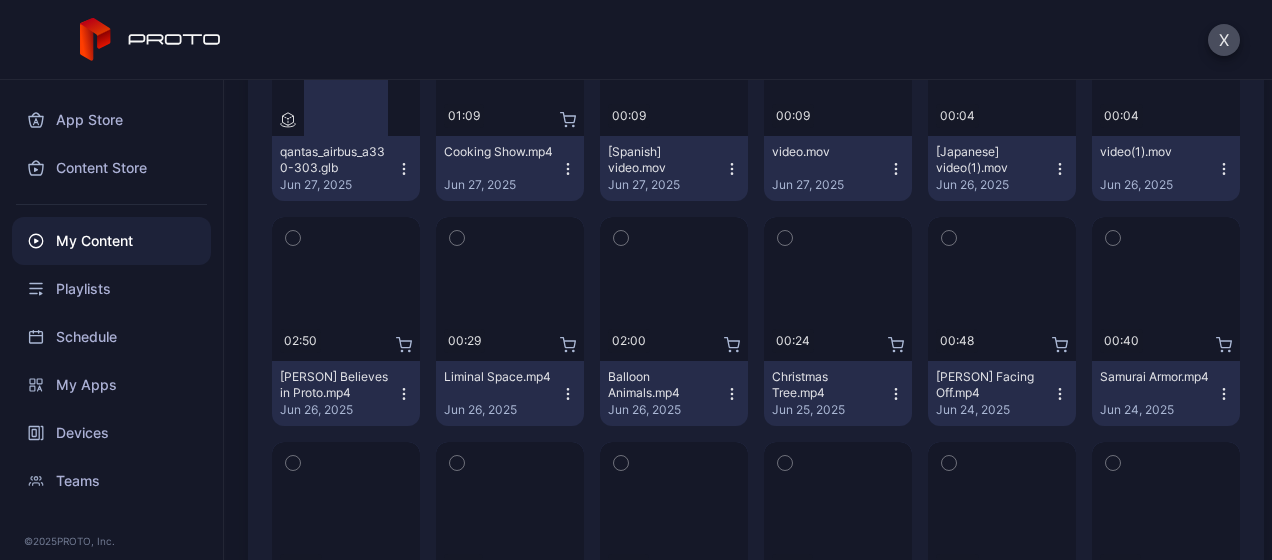 click on "Preview" at bounding box center (0, 0) 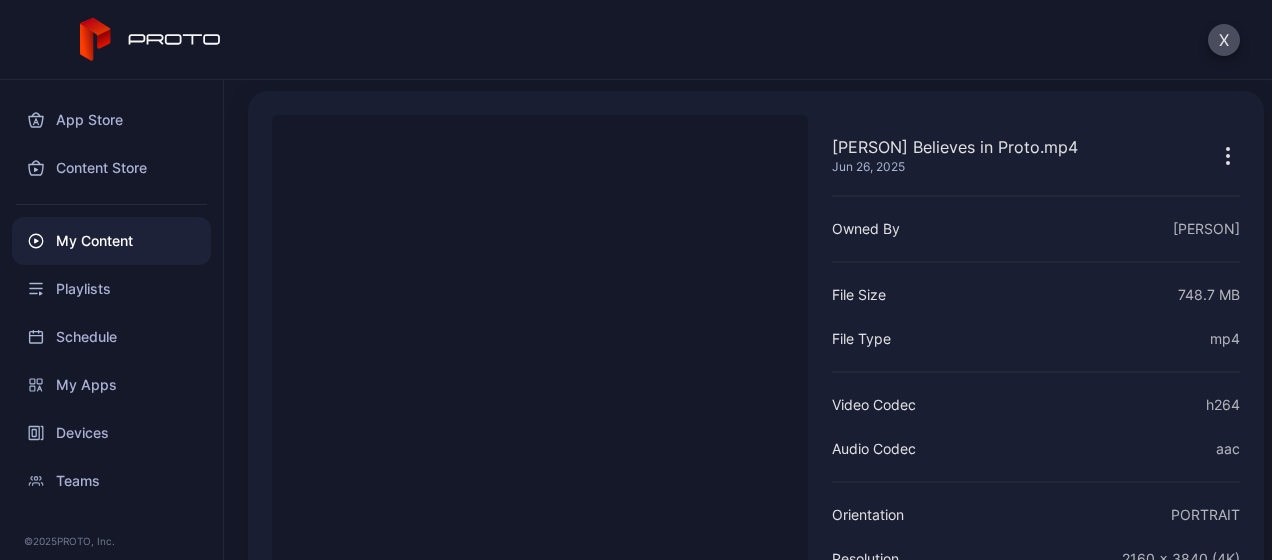 scroll, scrollTop: 70, scrollLeft: 0, axis: vertical 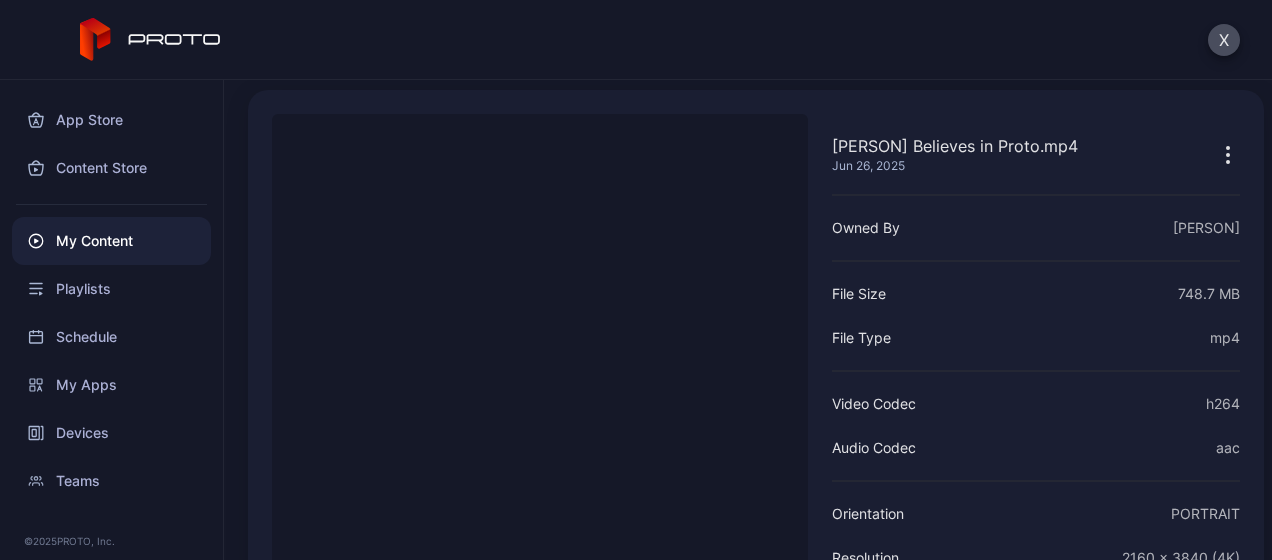 click on "My Content" at bounding box center [111, 241] 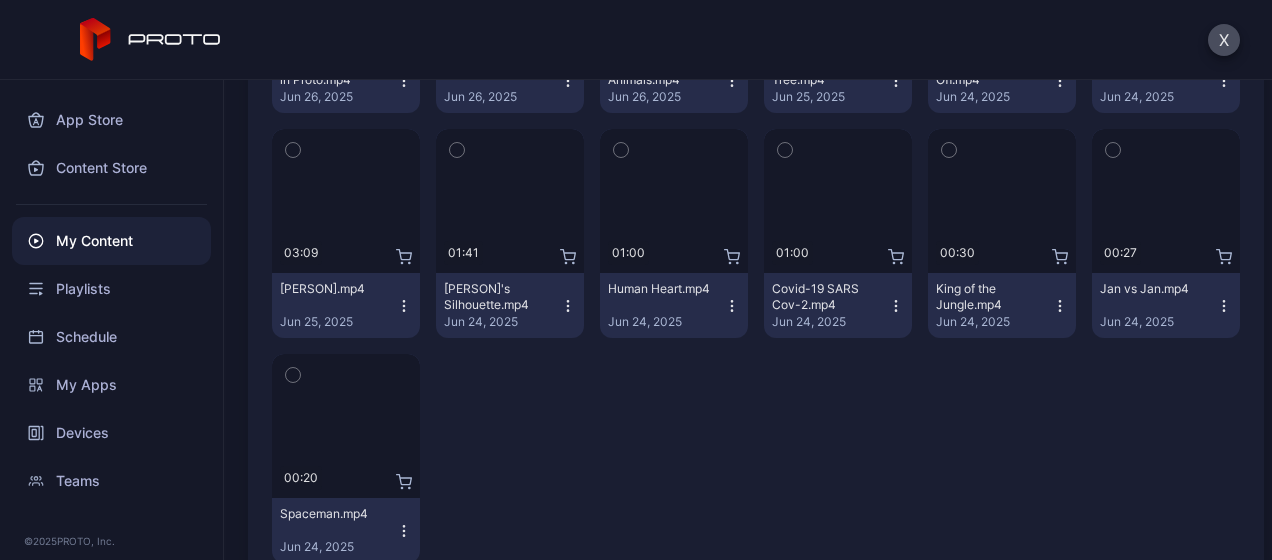 scroll, scrollTop: 874, scrollLeft: 0, axis: vertical 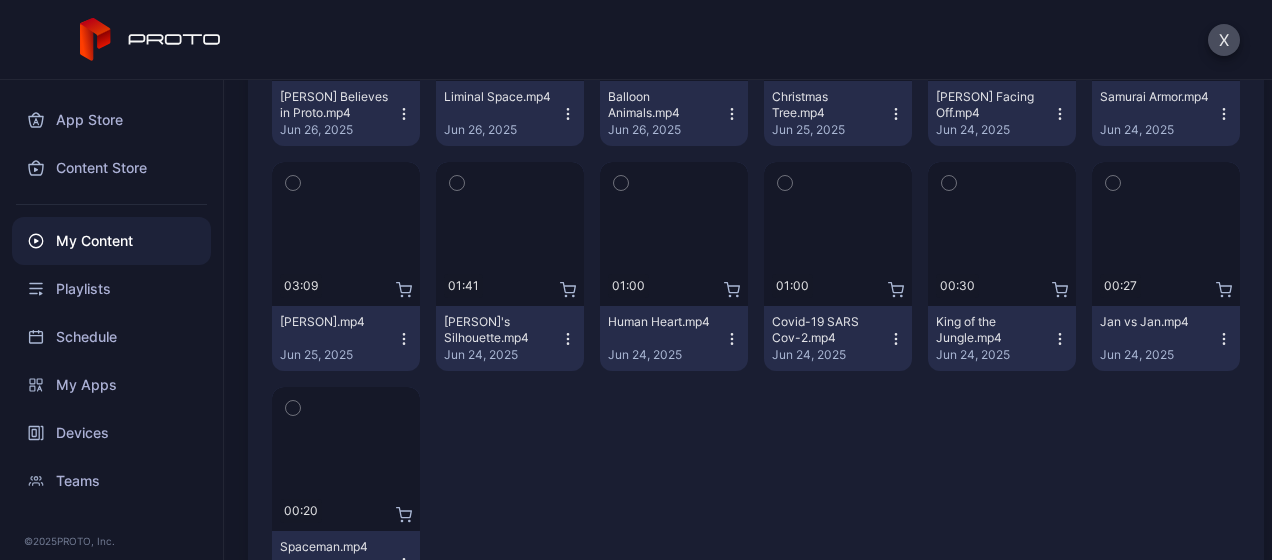 click on "Preview" at bounding box center [0, 0] 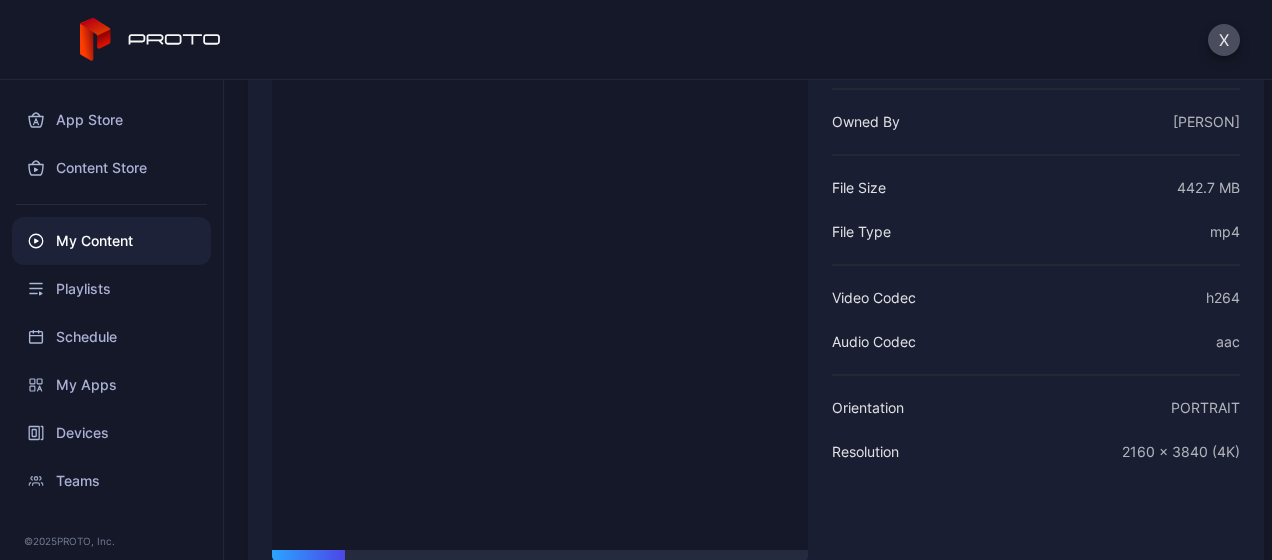 scroll, scrollTop: 172, scrollLeft: 0, axis: vertical 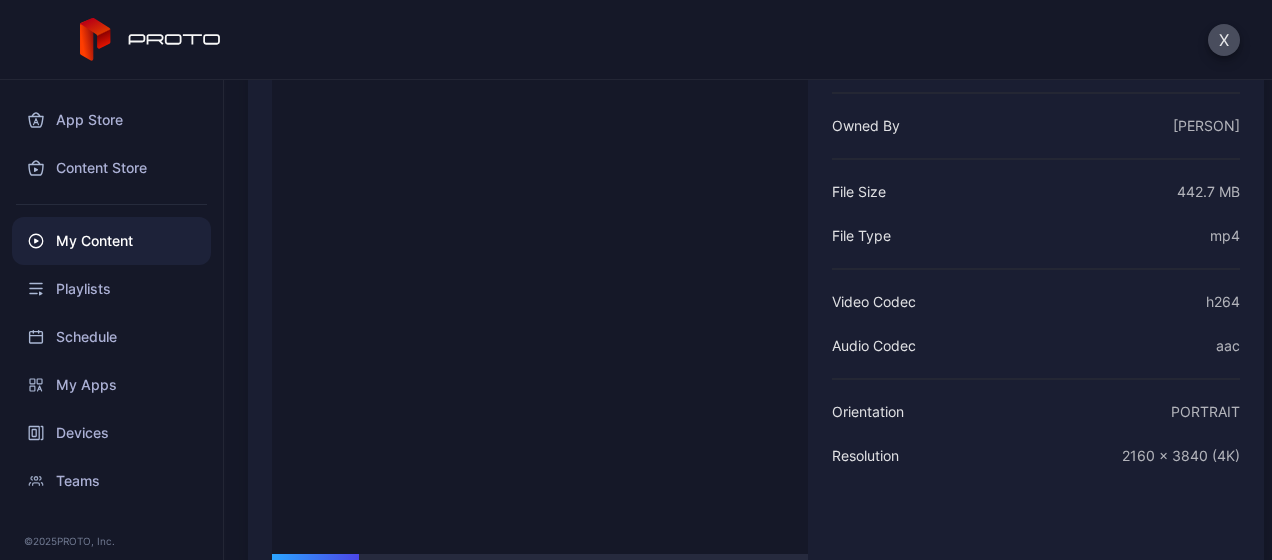click on "My Content" at bounding box center (111, 241) 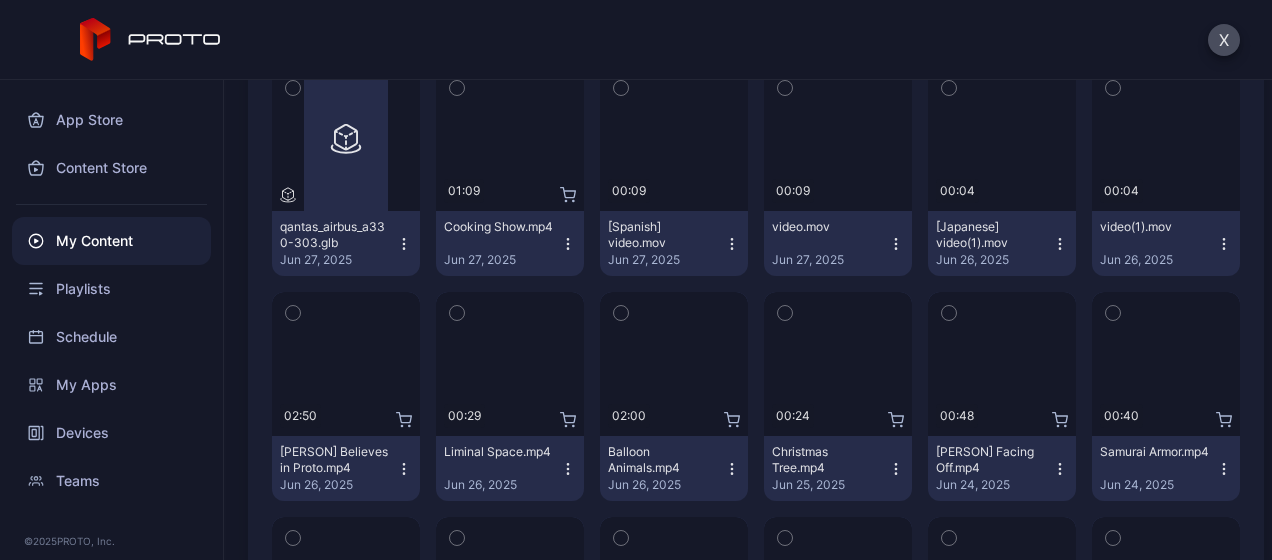 scroll, scrollTop: 513, scrollLeft: 0, axis: vertical 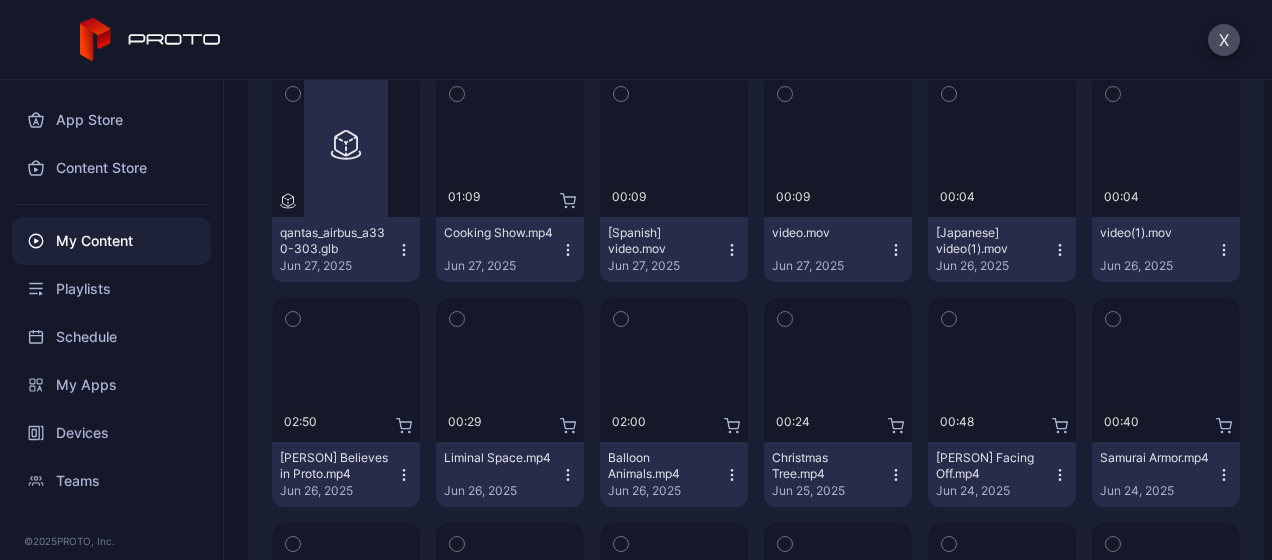 click on "Content Store" at bounding box center [111, 168] 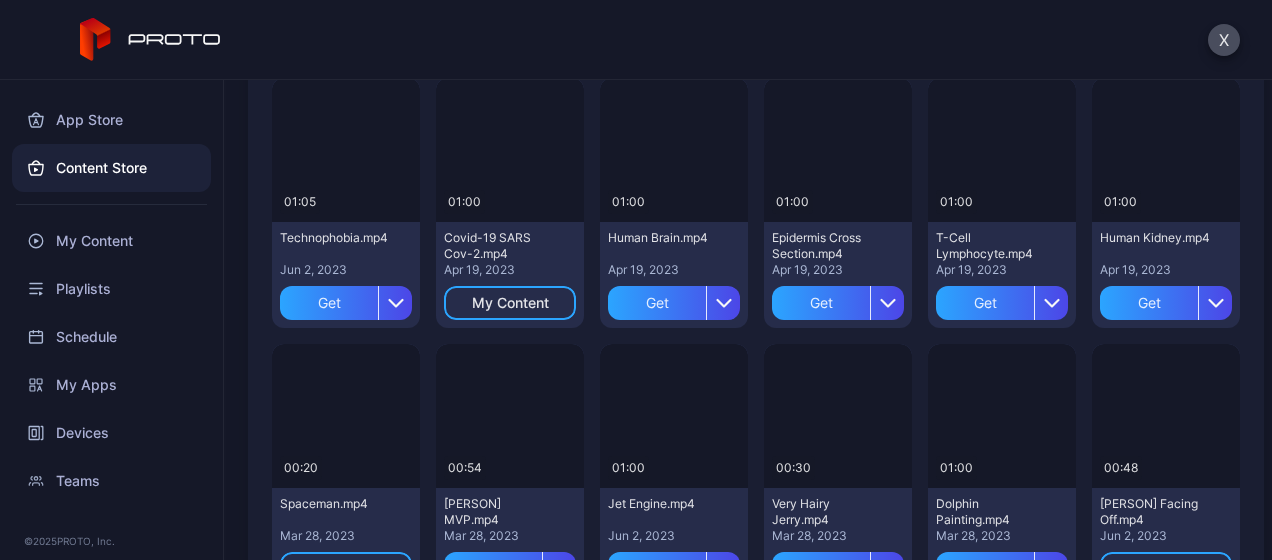scroll, scrollTop: 724, scrollLeft: 0, axis: vertical 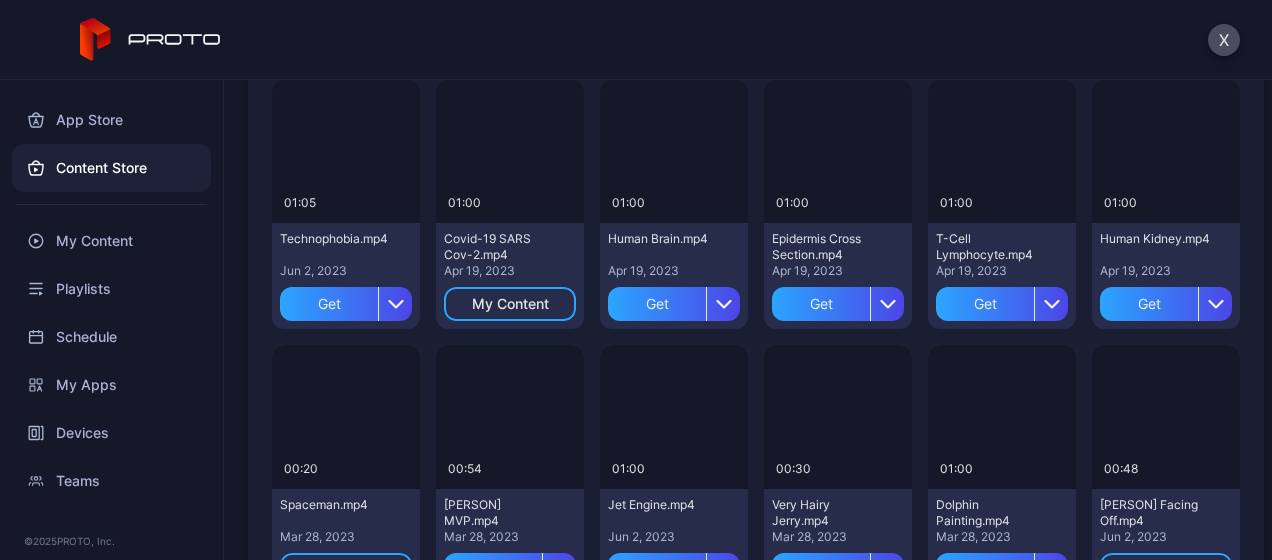 click on "Preview" at bounding box center (0, 0) 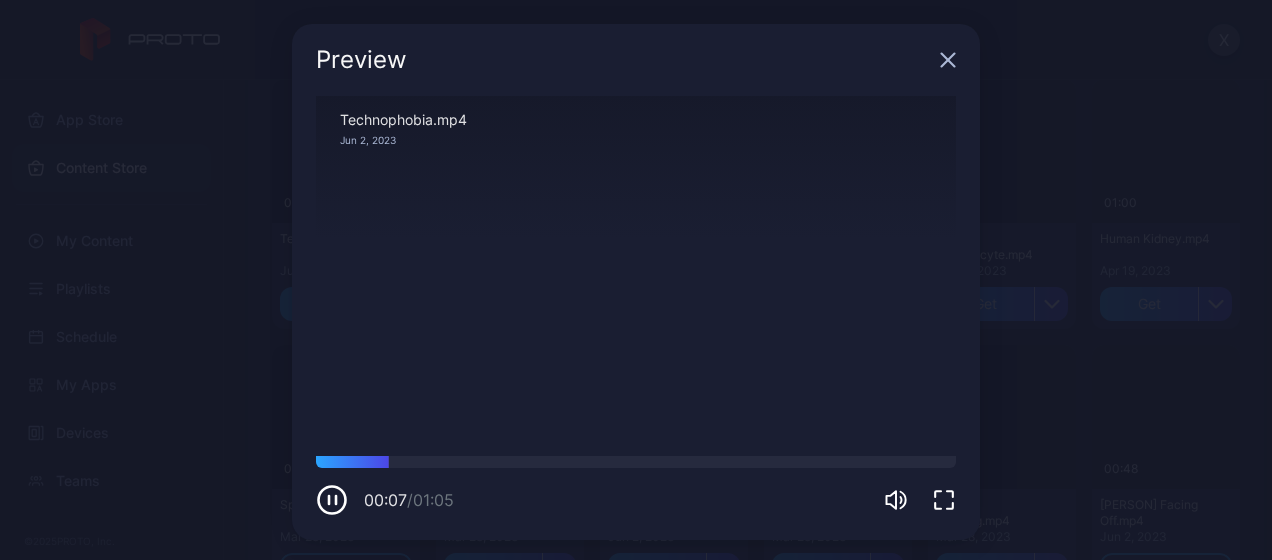 click at bounding box center (948, 60) 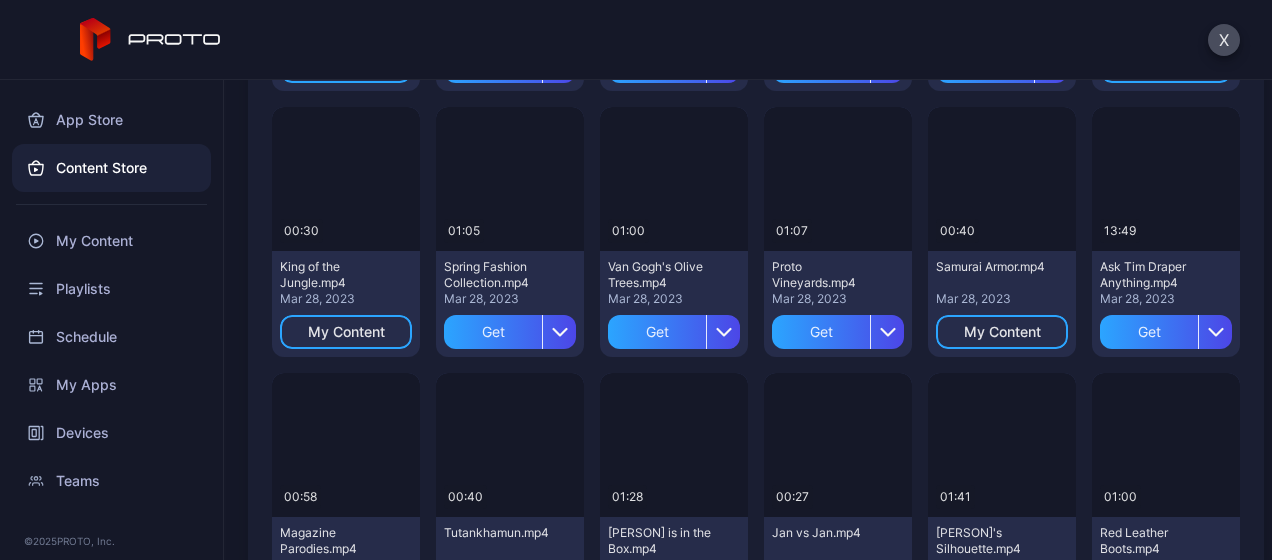 scroll, scrollTop: 1229, scrollLeft: 0, axis: vertical 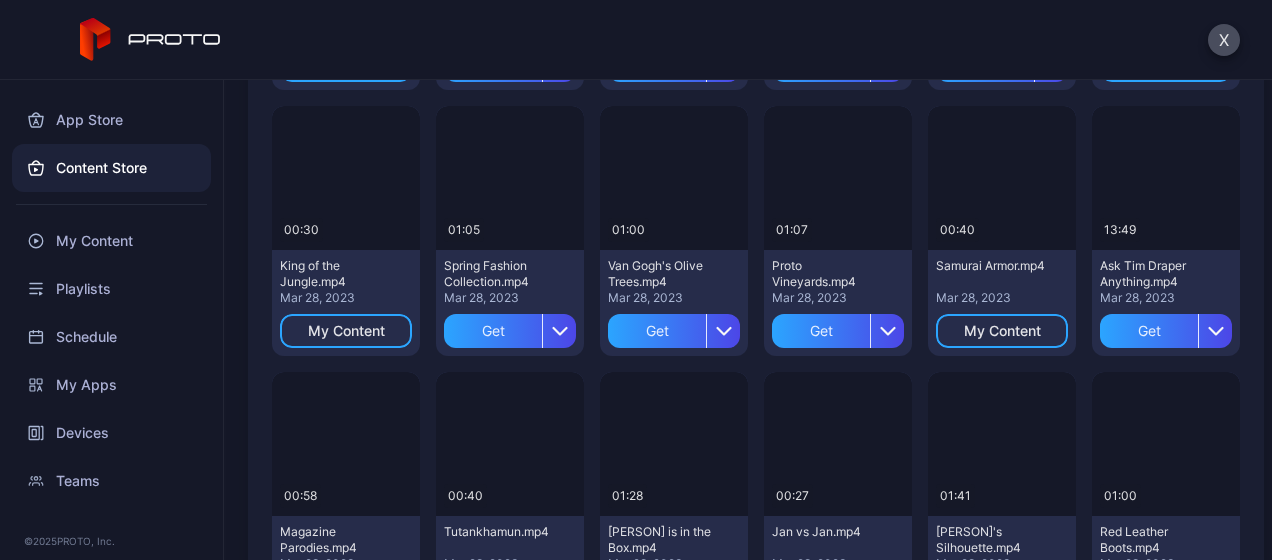 click on "Preview" at bounding box center (0, 0) 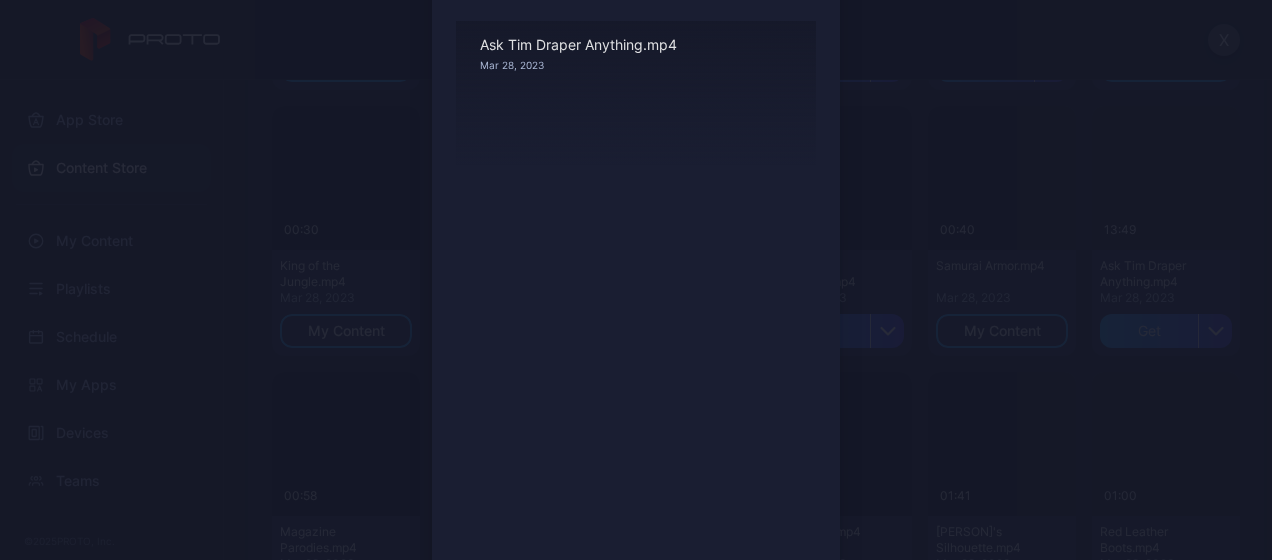 scroll, scrollTop: 0, scrollLeft: 0, axis: both 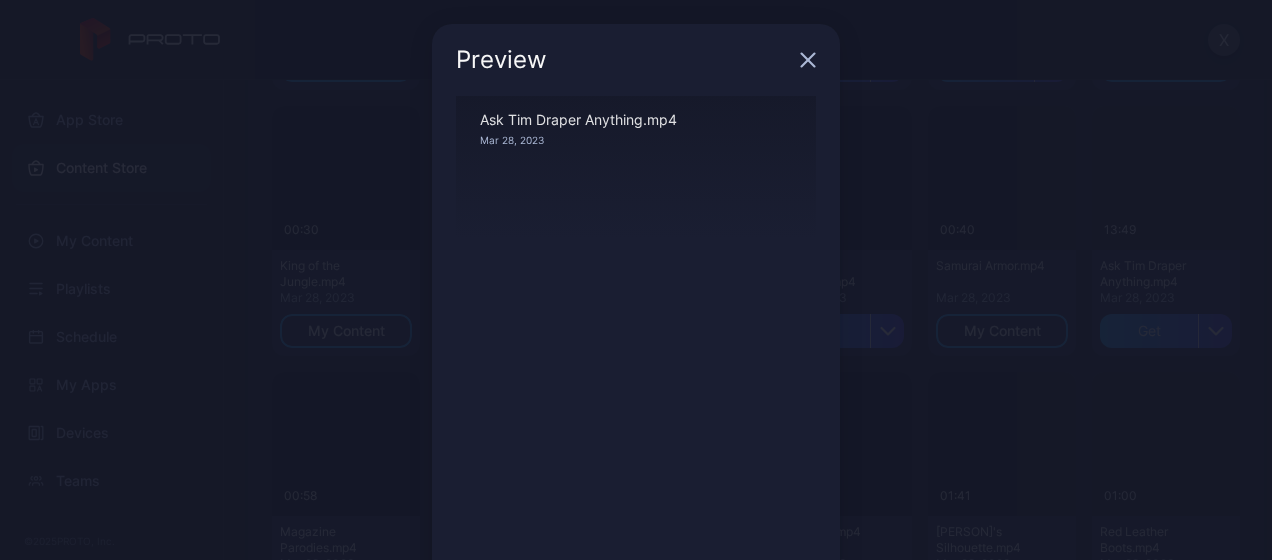 click at bounding box center (808, 60) 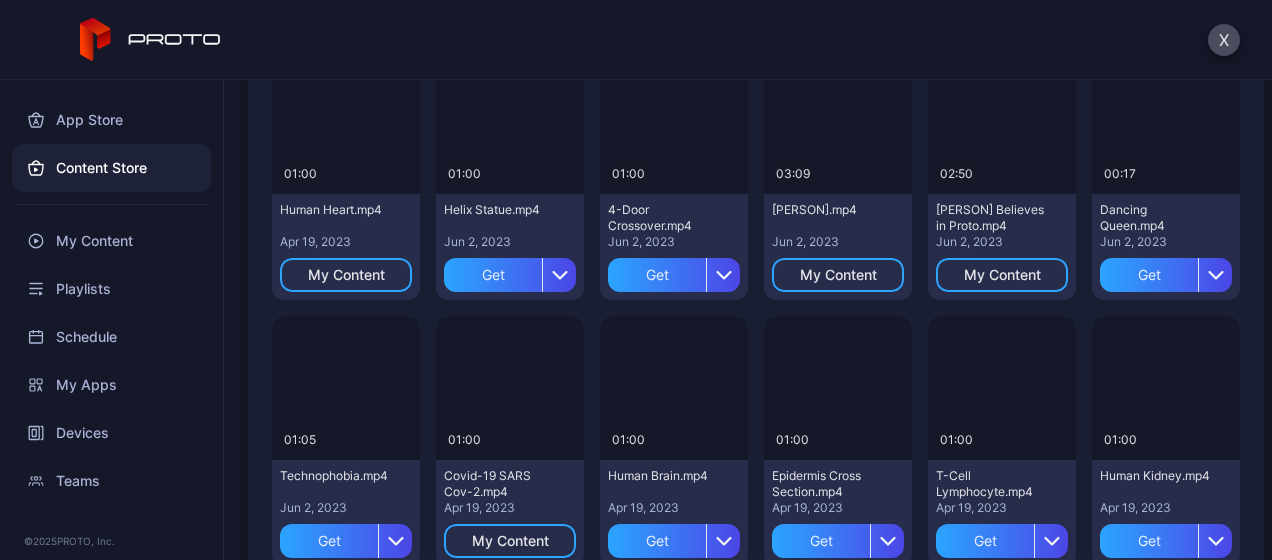 scroll, scrollTop: 478, scrollLeft: 0, axis: vertical 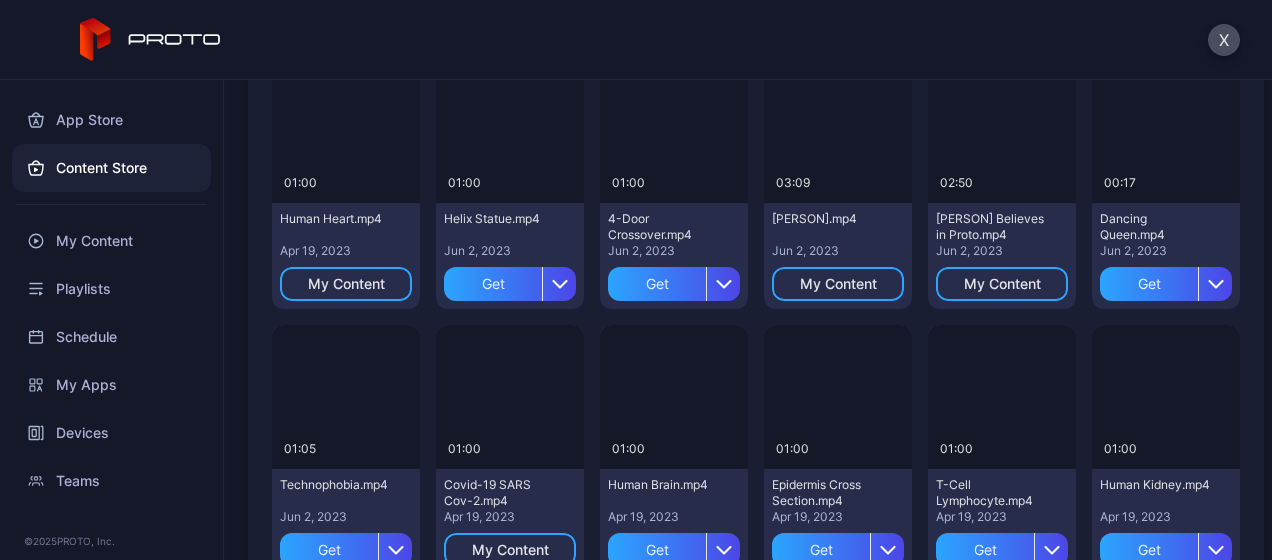 click on "Preview" at bounding box center (0, 0) 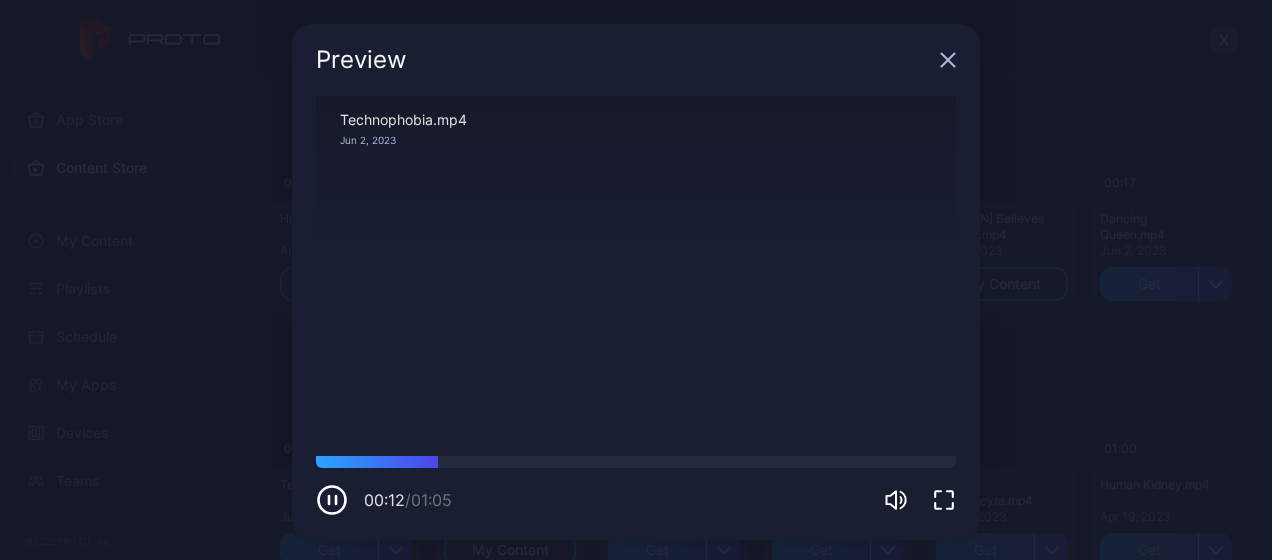 click at bounding box center (948, 60) 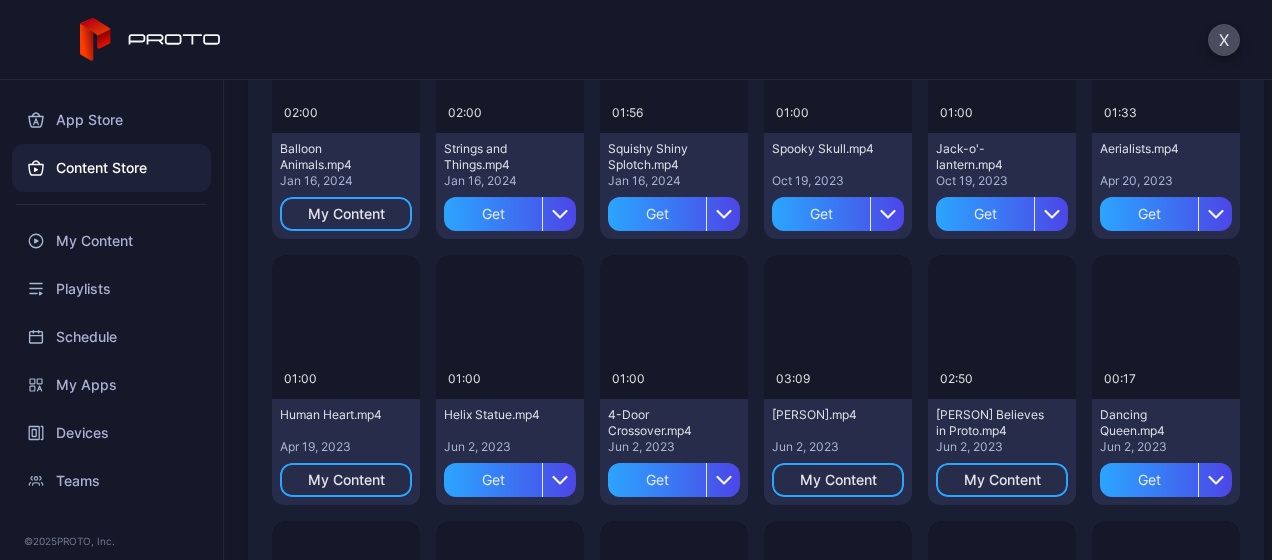 scroll, scrollTop: 269, scrollLeft: 0, axis: vertical 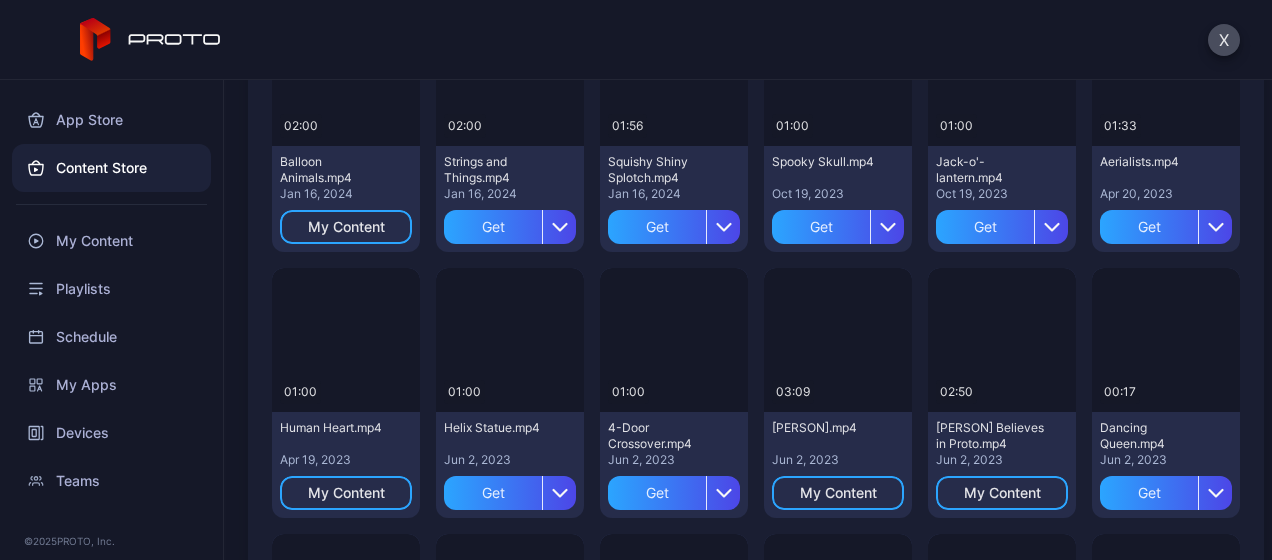 click on "Preview" at bounding box center (0, 0) 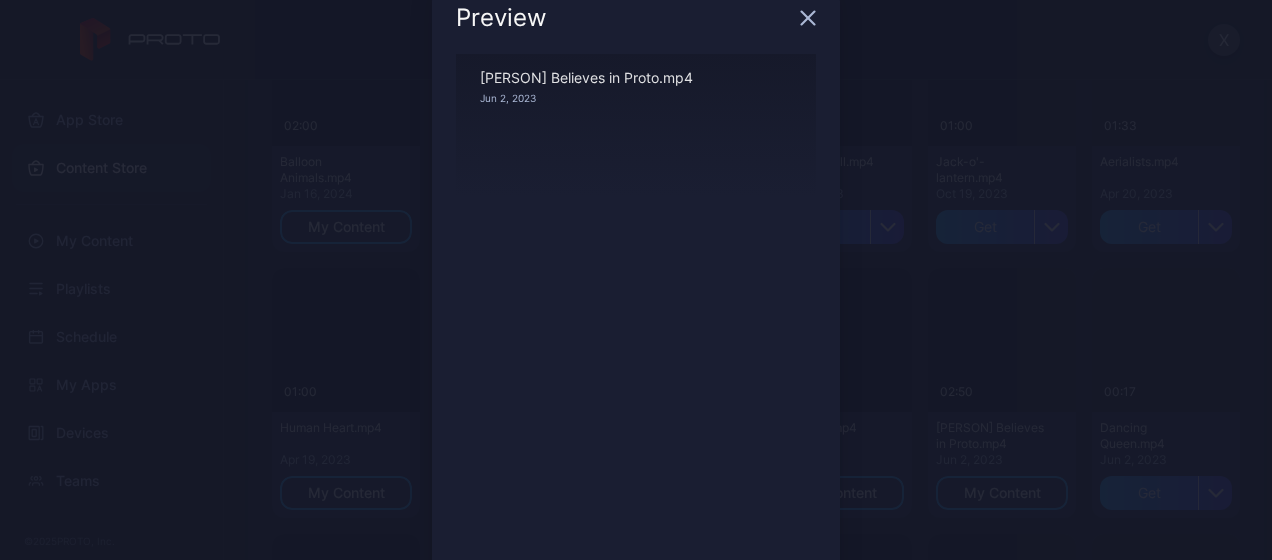 scroll, scrollTop: 24, scrollLeft: 0, axis: vertical 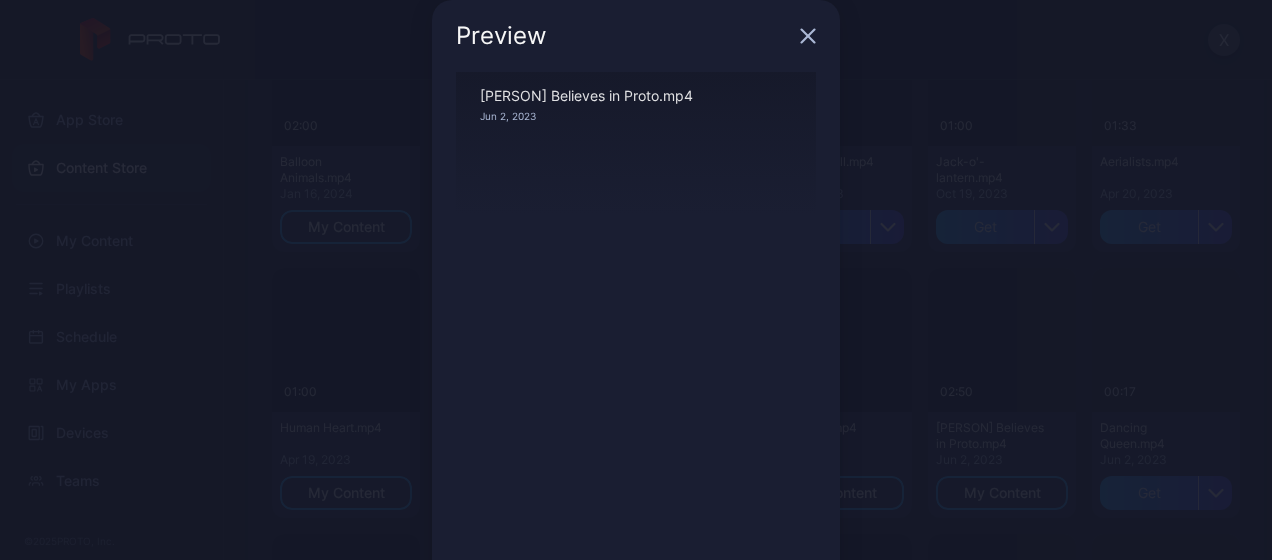 click on "Preview" at bounding box center (636, 36) 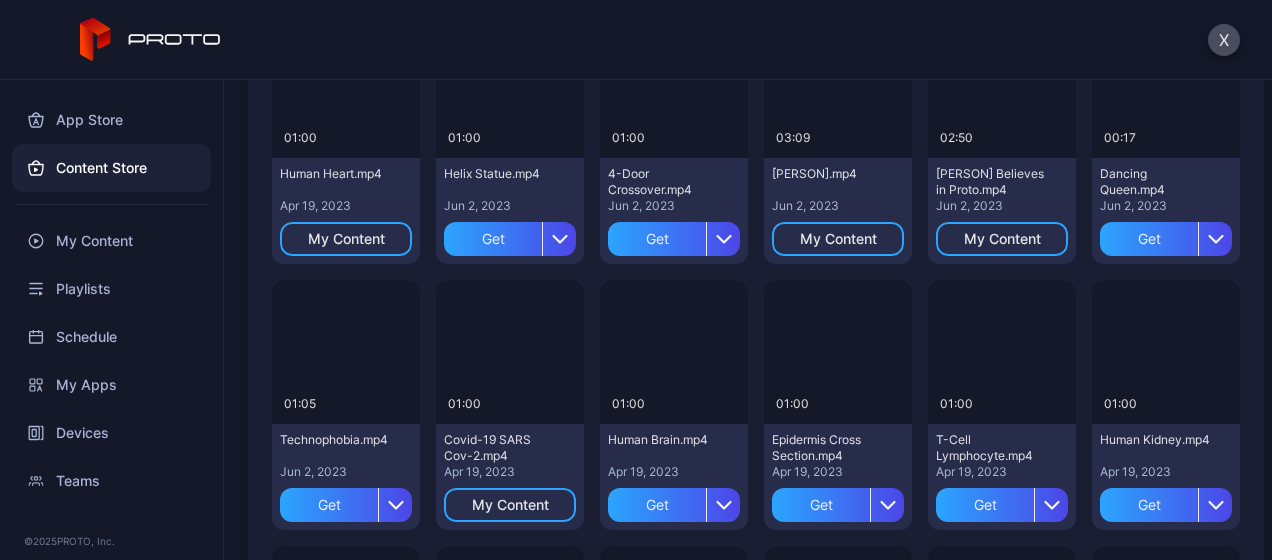 scroll, scrollTop: 525, scrollLeft: 0, axis: vertical 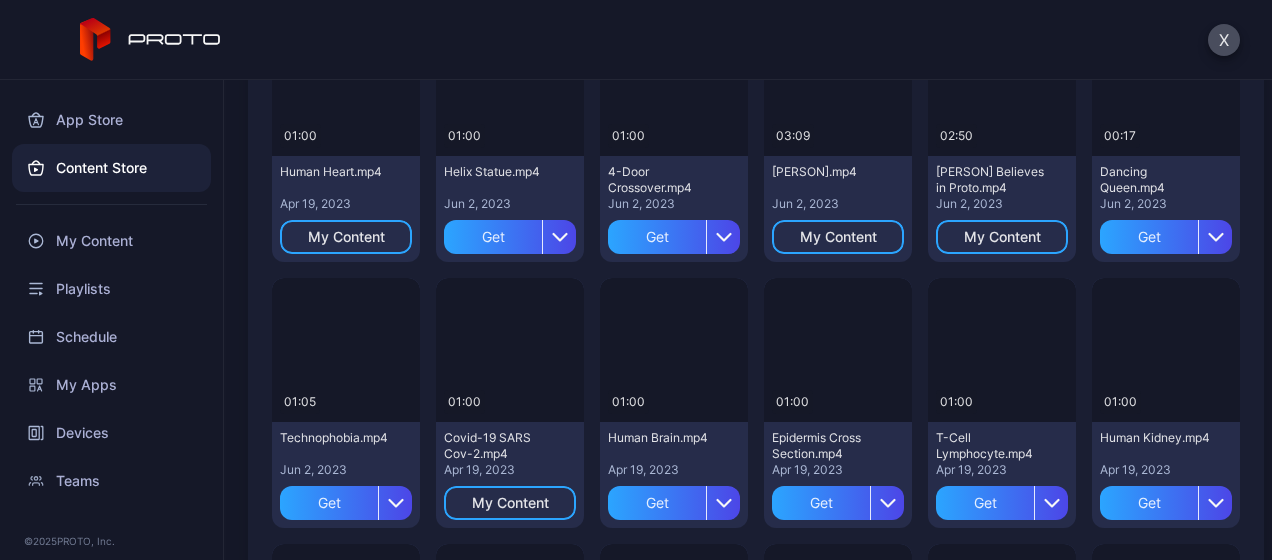 click on "Preview" at bounding box center (0, 0) 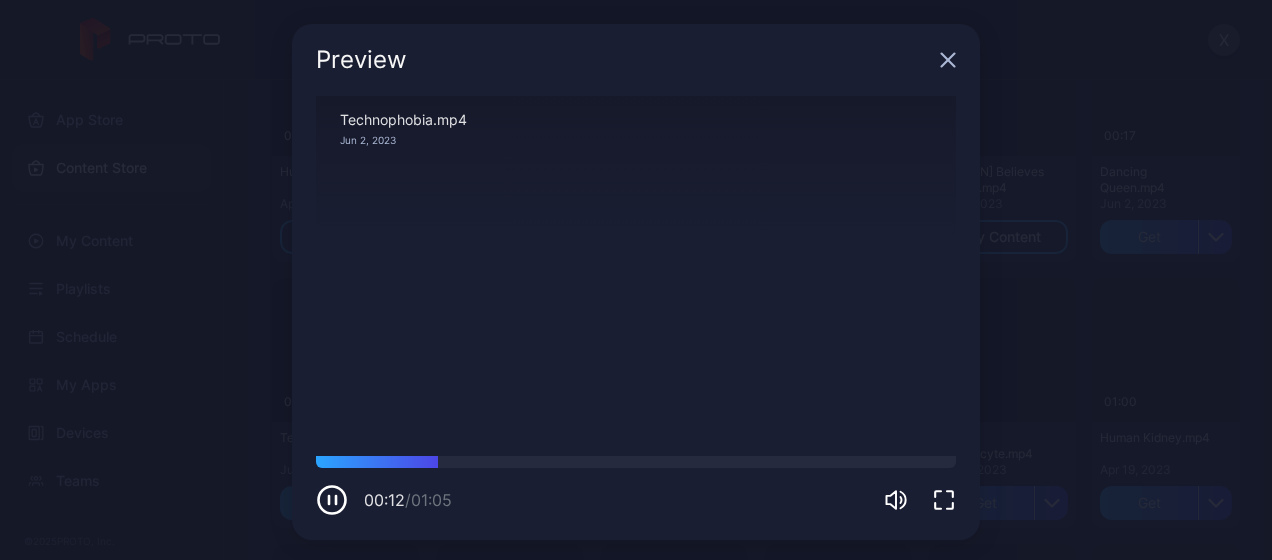 click at bounding box center [332, 500] 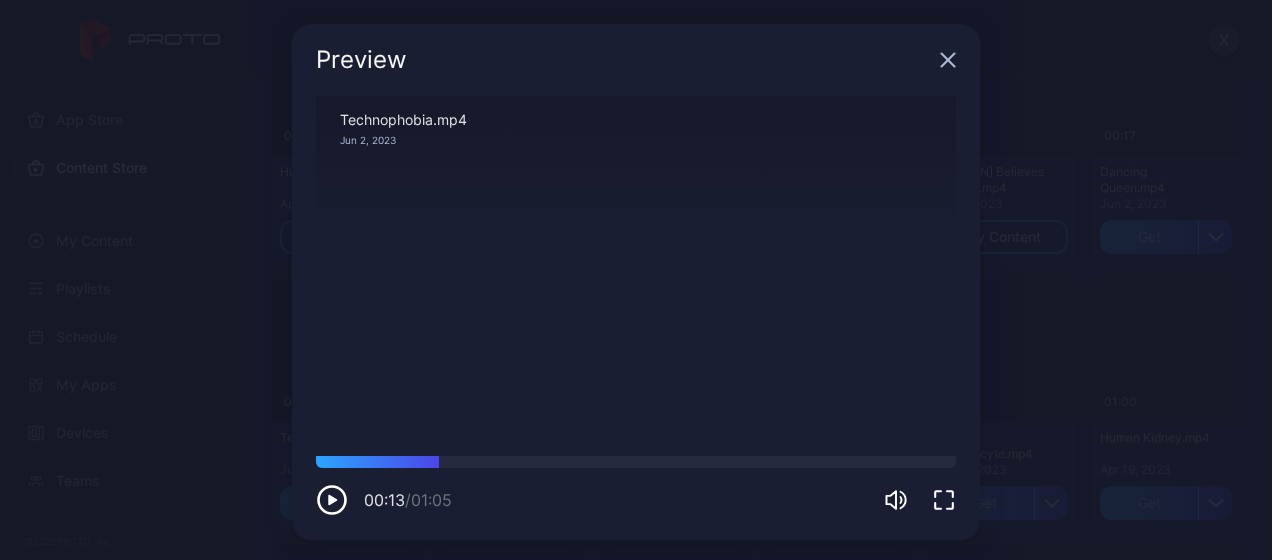 click on "Preview" at bounding box center (636, 60) 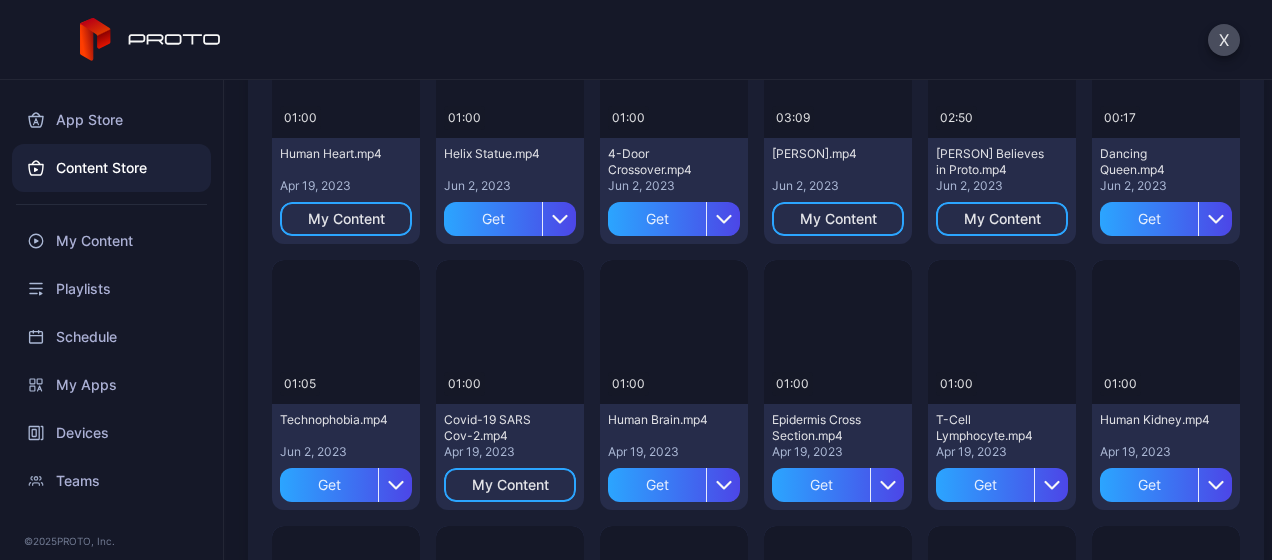 scroll, scrollTop: 541, scrollLeft: 0, axis: vertical 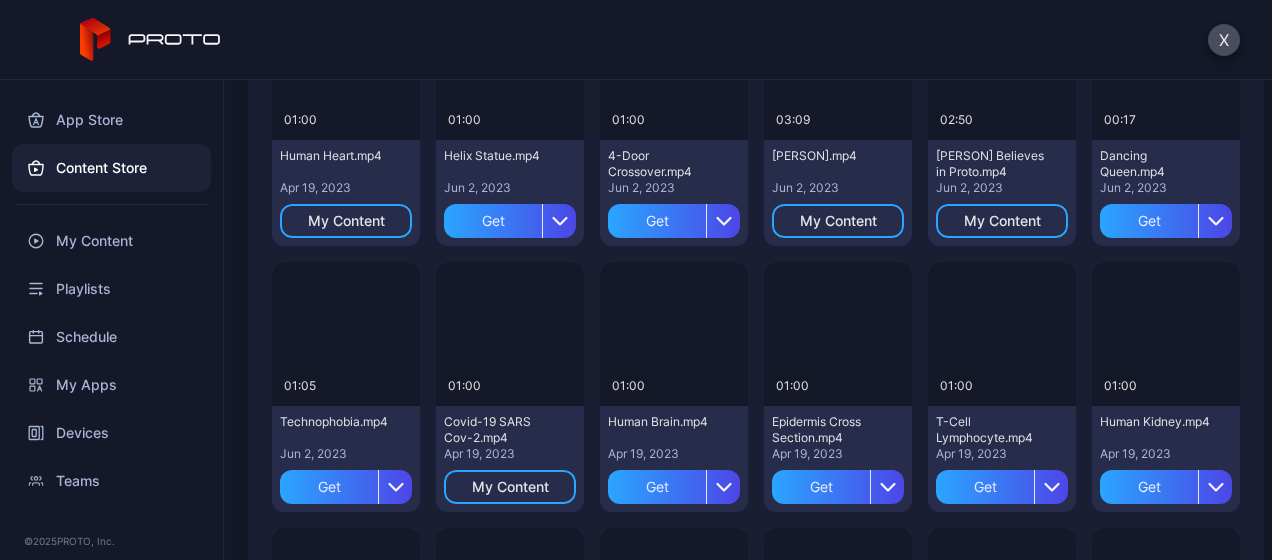 click on "Preview" at bounding box center [0, 0] 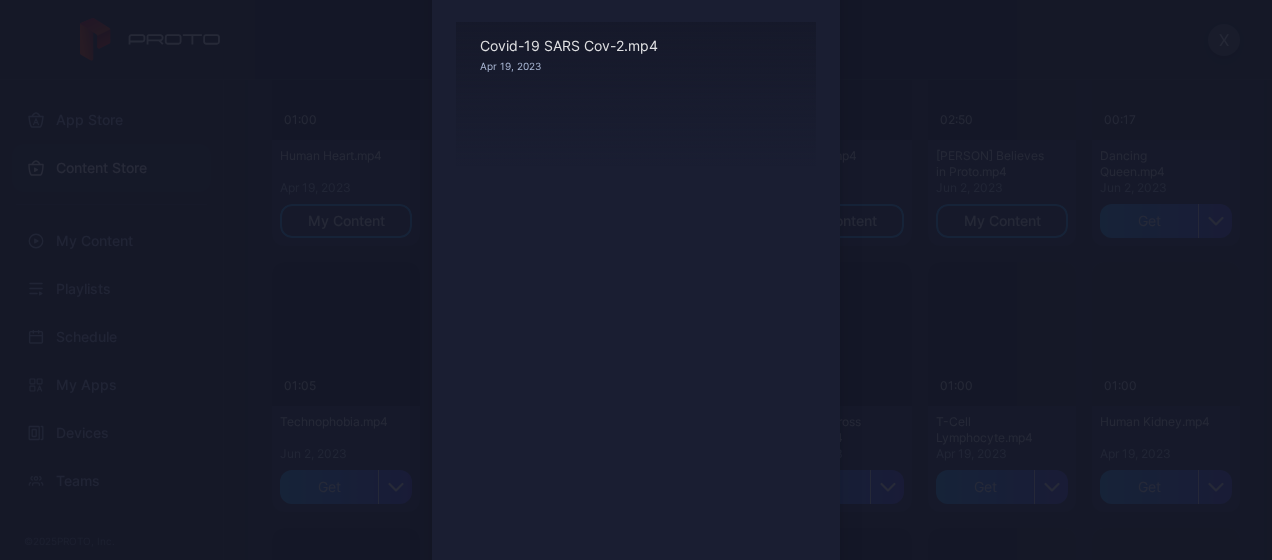 scroll, scrollTop: 0, scrollLeft: 0, axis: both 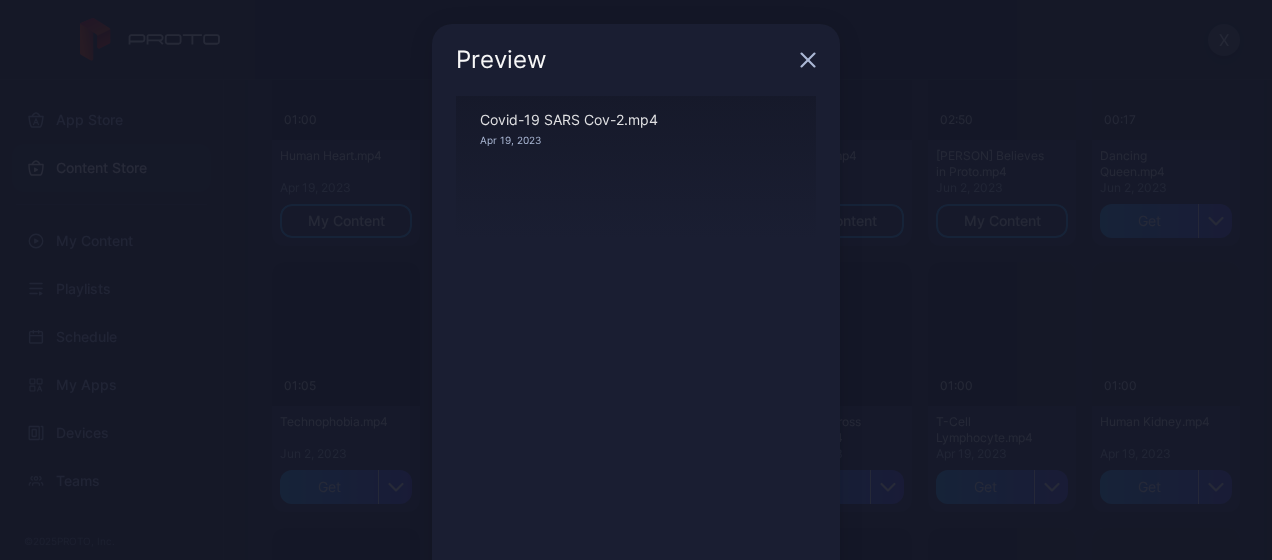 click at bounding box center (808, 60) 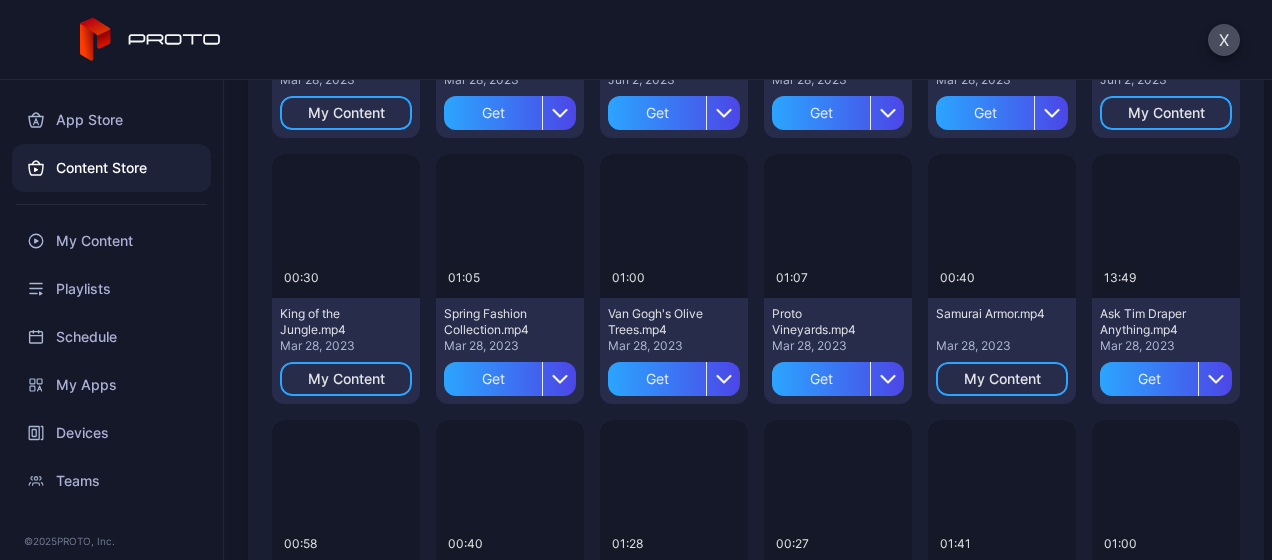 scroll, scrollTop: 1198, scrollLeft: 0, axis: vertical 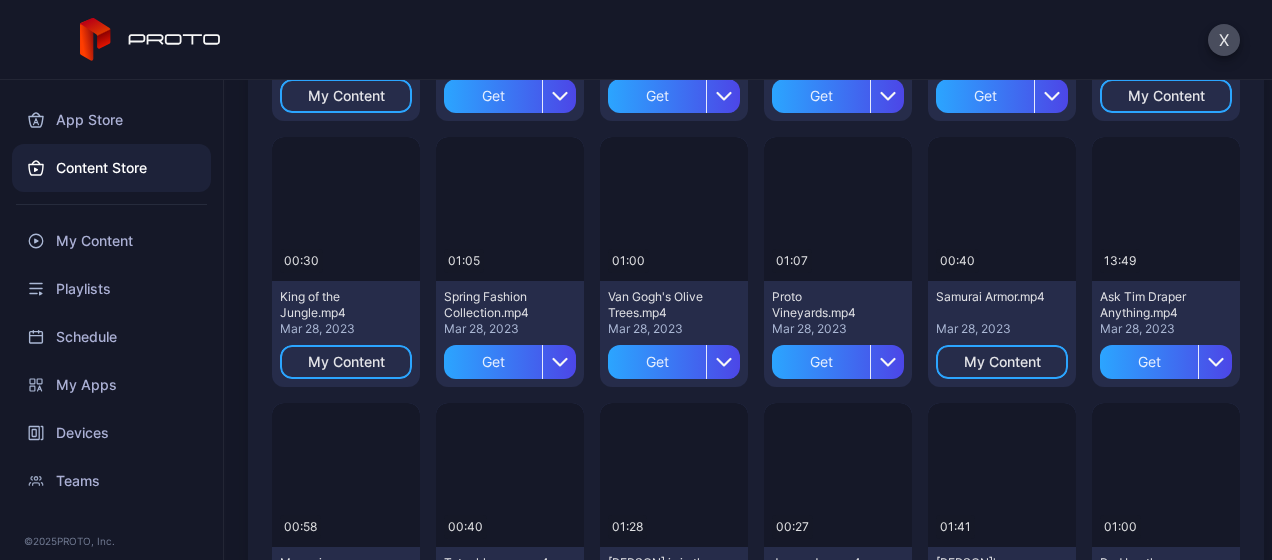 click on "Preview" at bounding box center [0, 0] 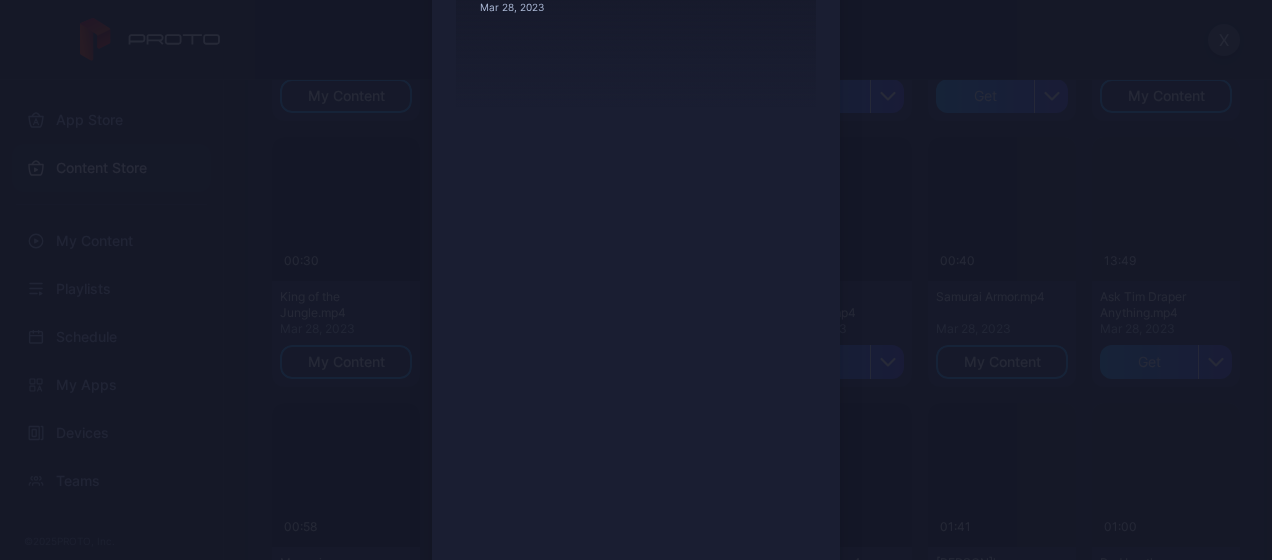 scroll, scrollTop: 0, scrollLeft: 0, axis: both 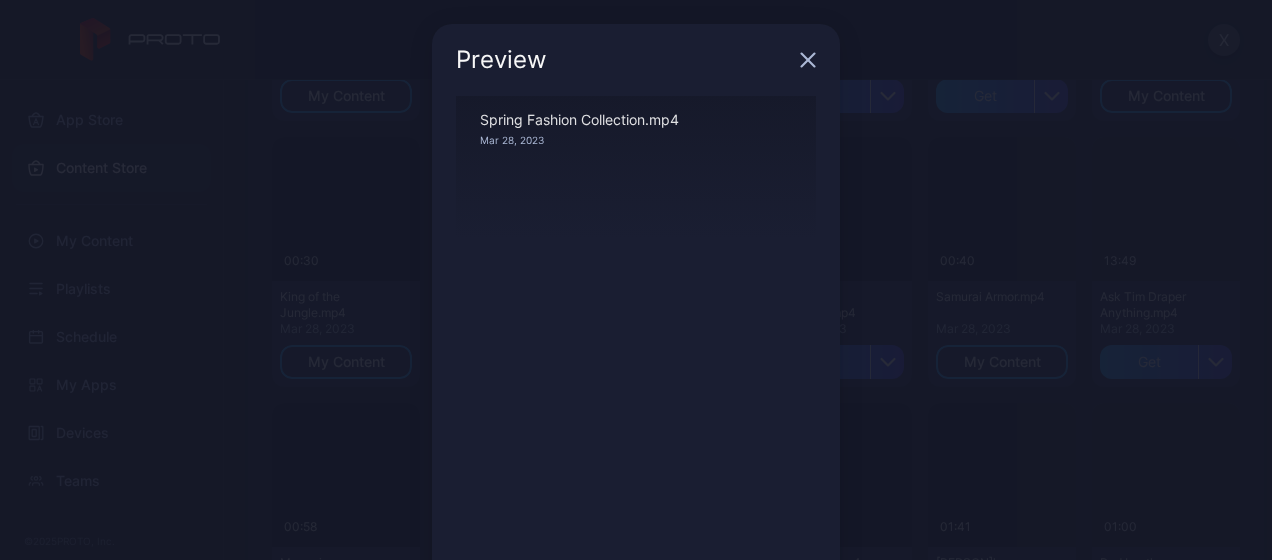 click on "Preview" at bounding box center [636, 60] 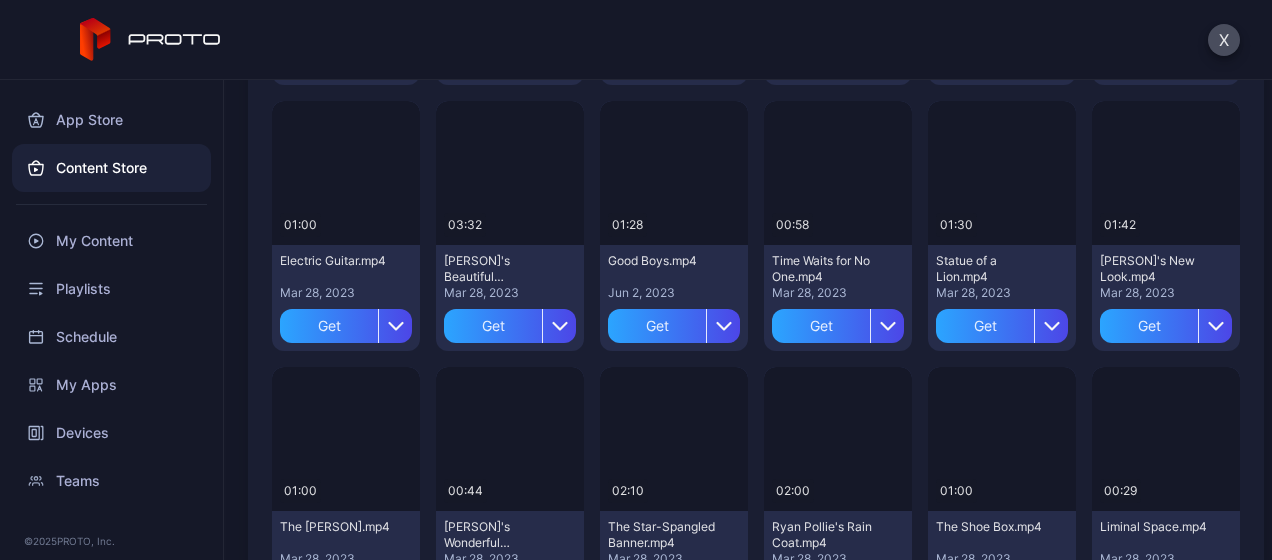 scroll, scrollTop: 1765, scrollLeft: 0, axis: vertical 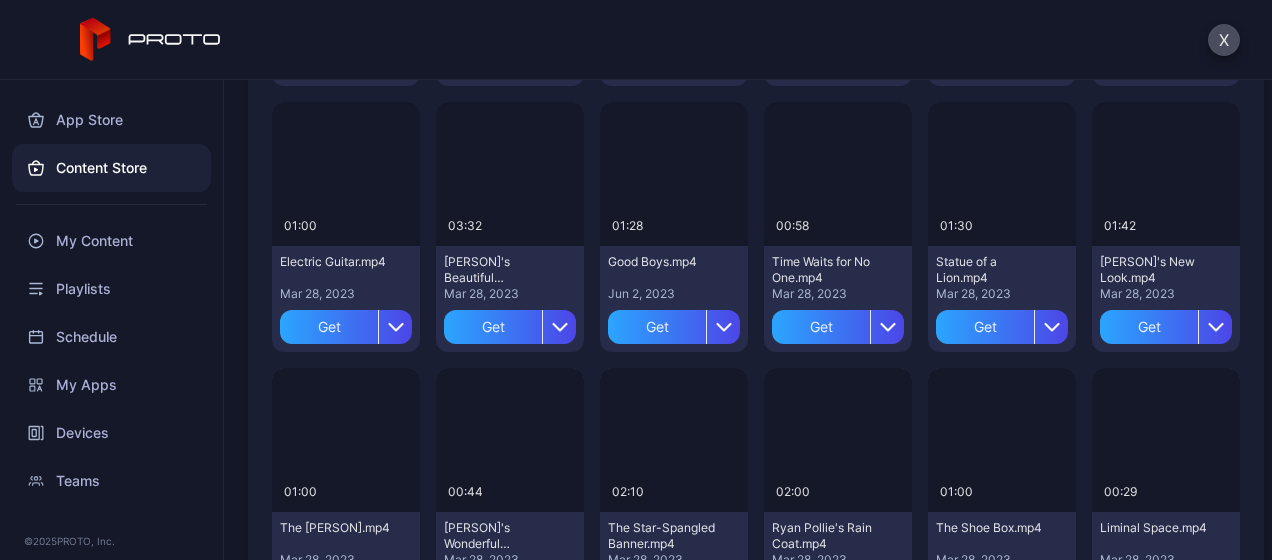 click on "Preview" at bounding box center (0, 0) 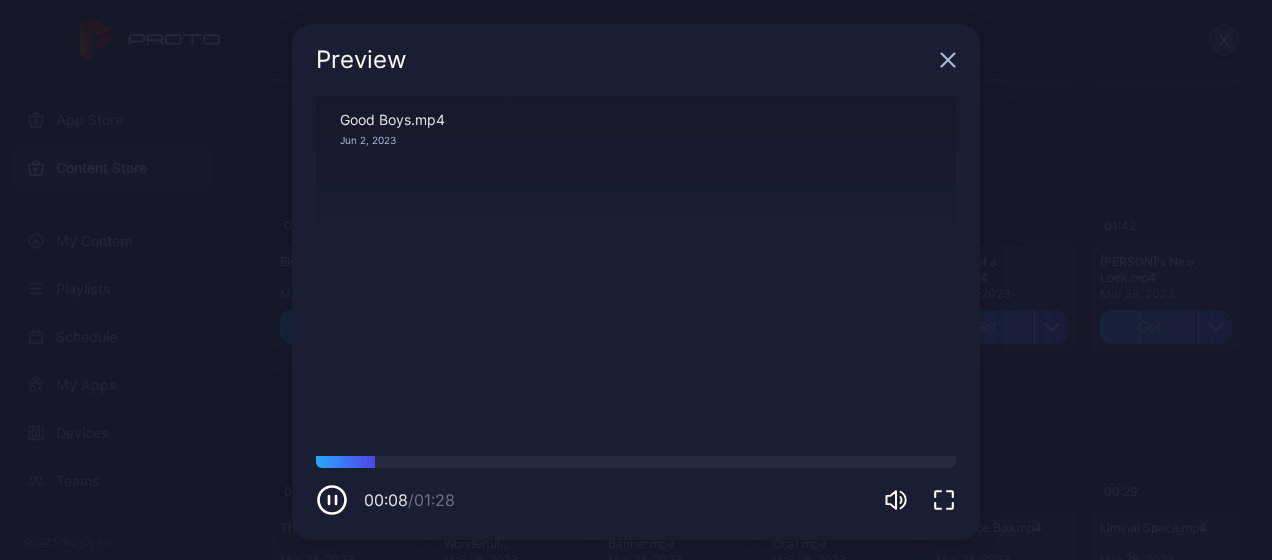 click at bounding box center (948, 60) 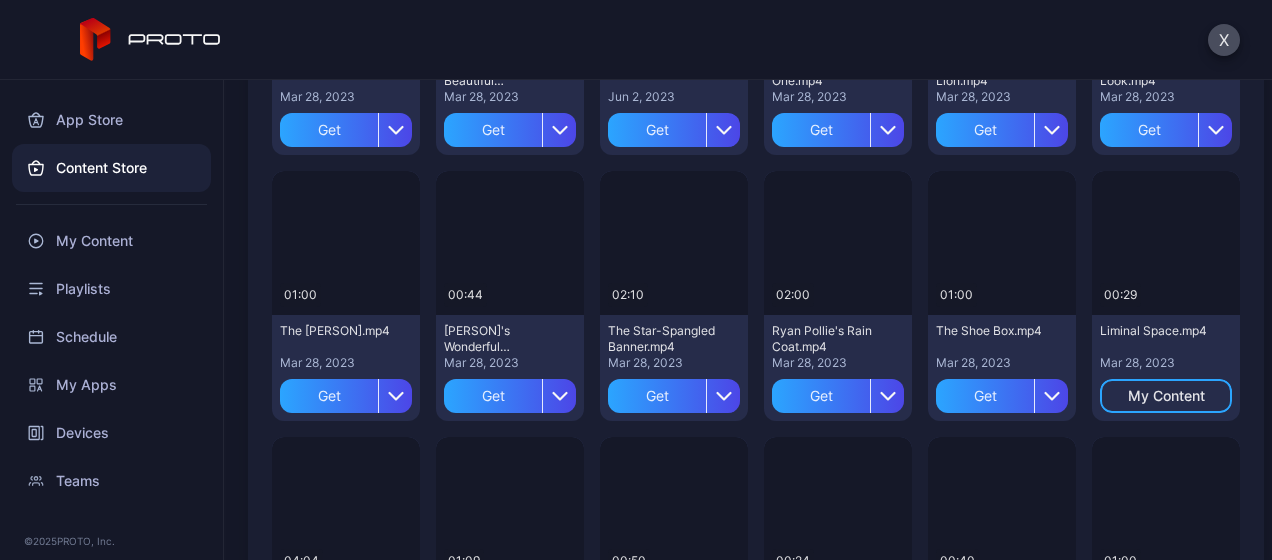 scroll, scrollTop: 1963, scrollLeft: 0, axis: vertical 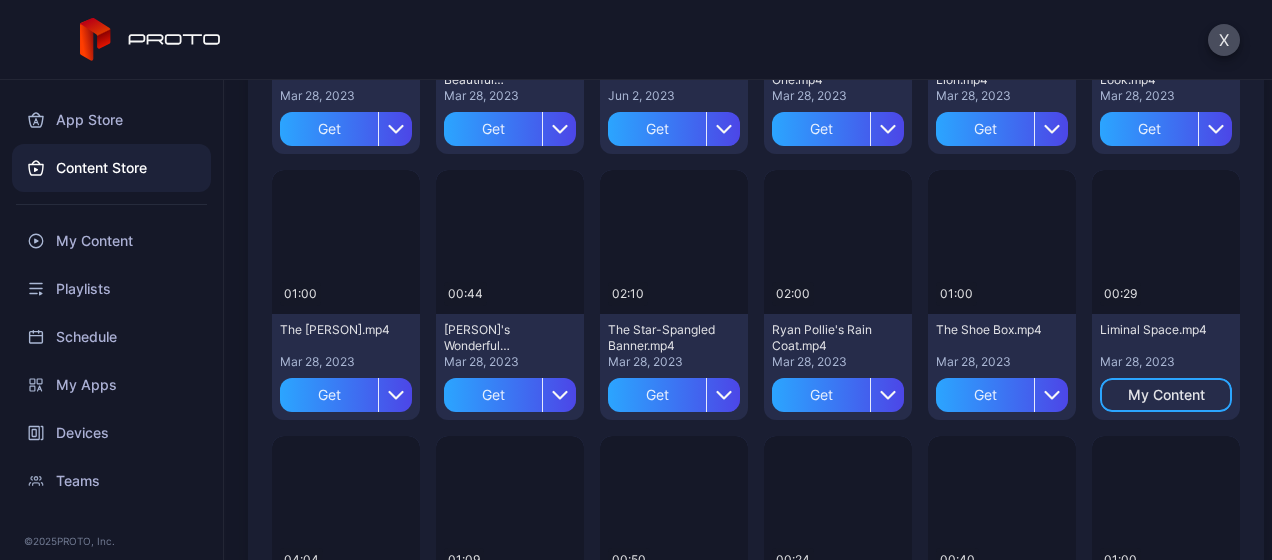 click on "Preview" at bounding box center (0, 0) 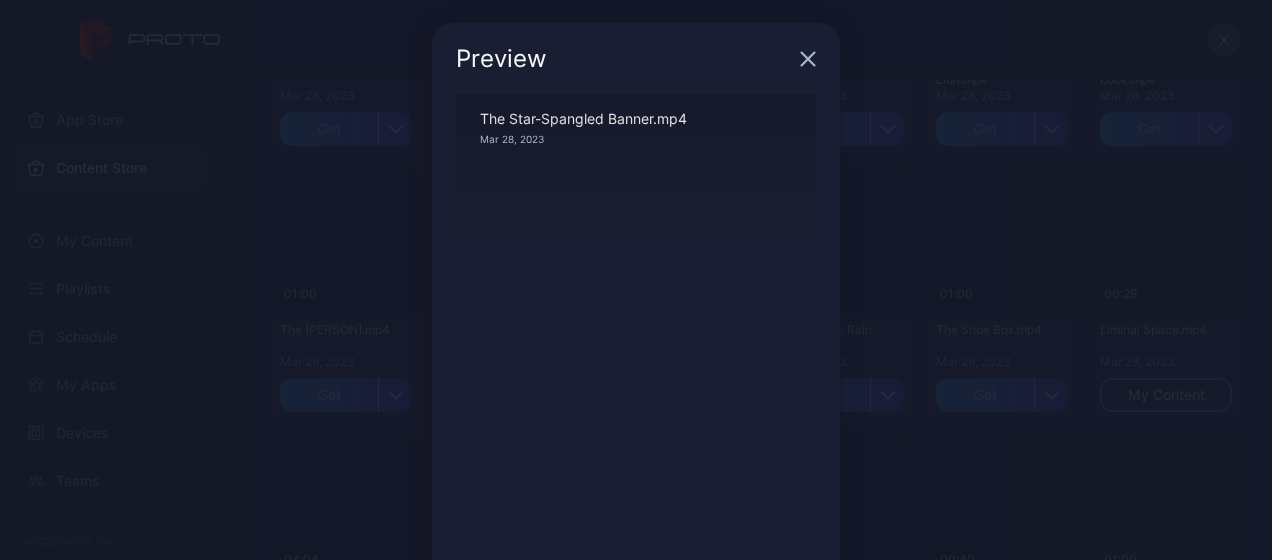 scroll, scrollTop: 0, scrollLeft: 0, axis: both 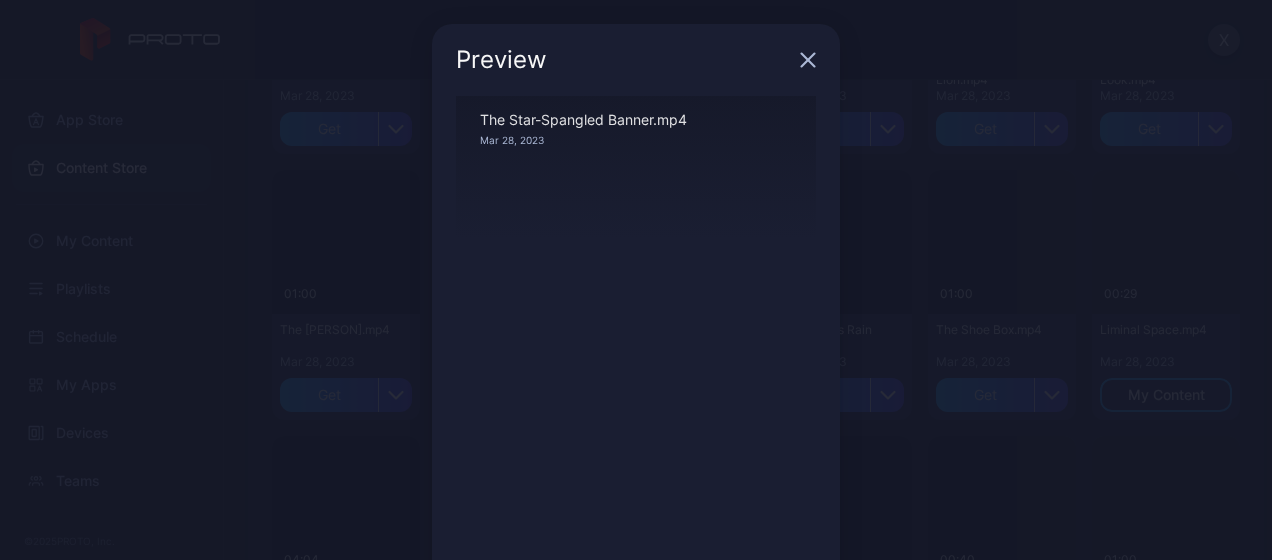click at bounding box center [808, 60] 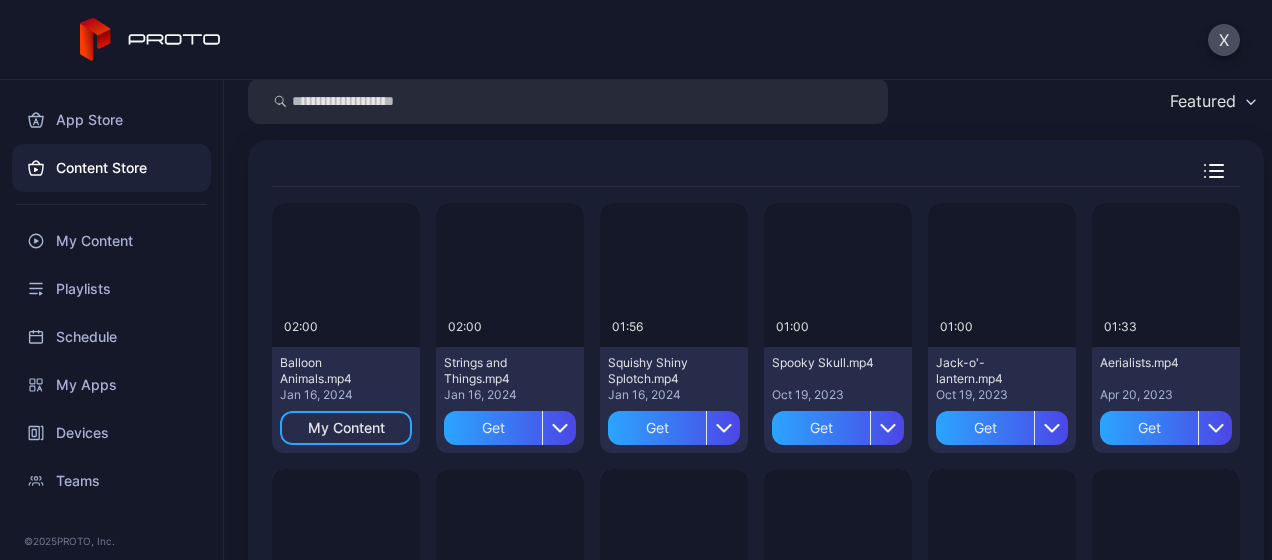 scroll, scrollTop: 0, scrollLeft: 0, axis: both 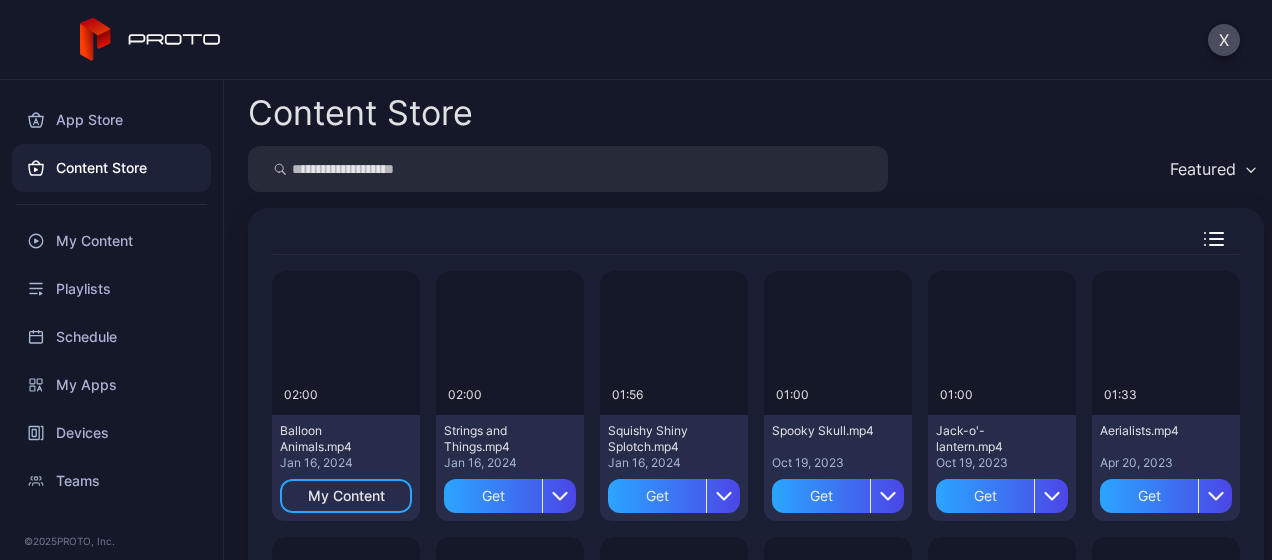 click on "My Content" at bounding box center (111, 241) 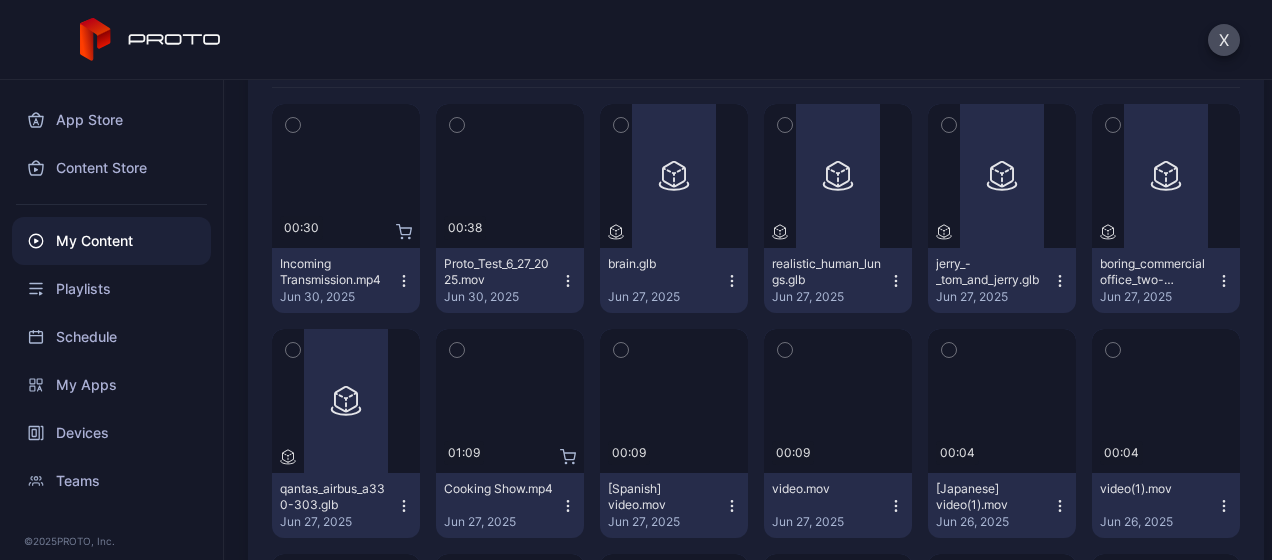 scroll, scrollTop: 258, scrollLeft: 0, axis: vertical 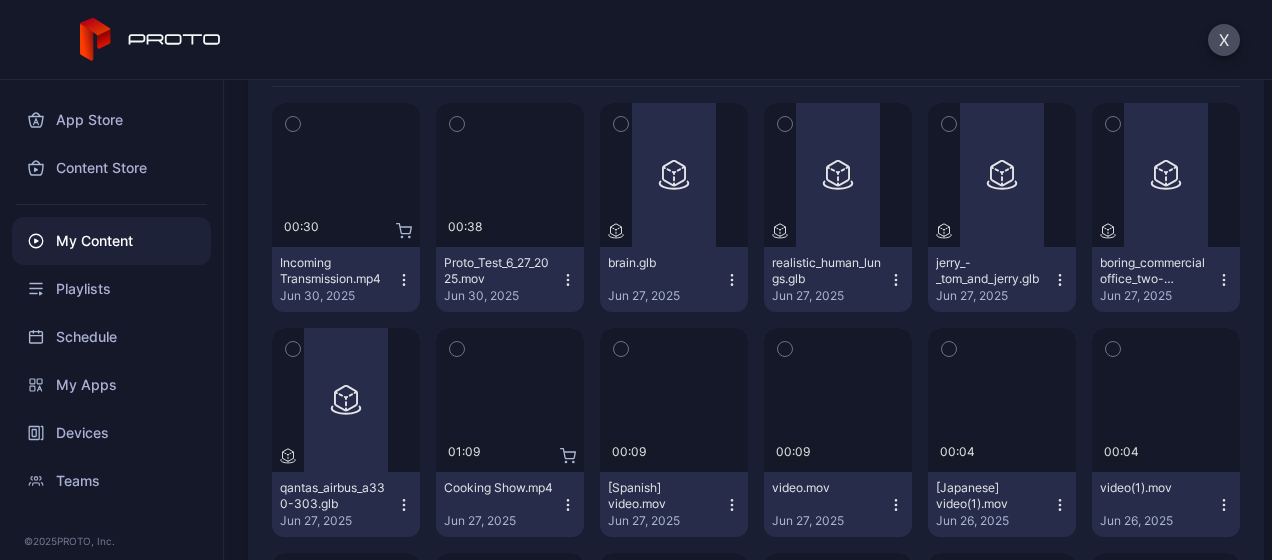 click on "Preview" at bounding box center [0, 0] 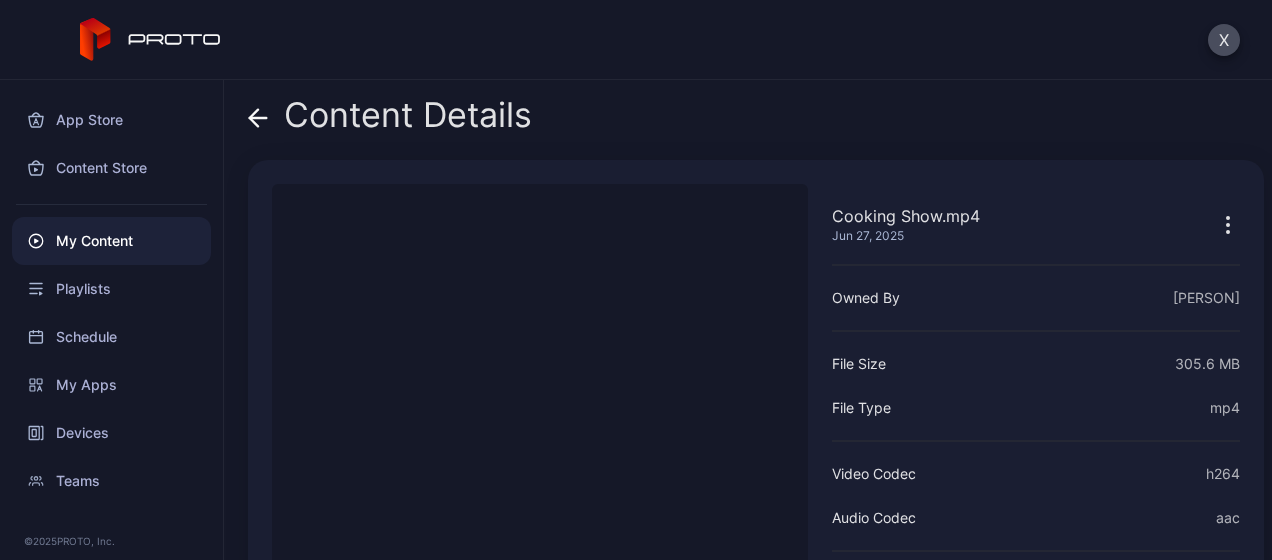 click on "Sorry, your browser doesn‘t support embedded videos" at bounding box center [540, 455] 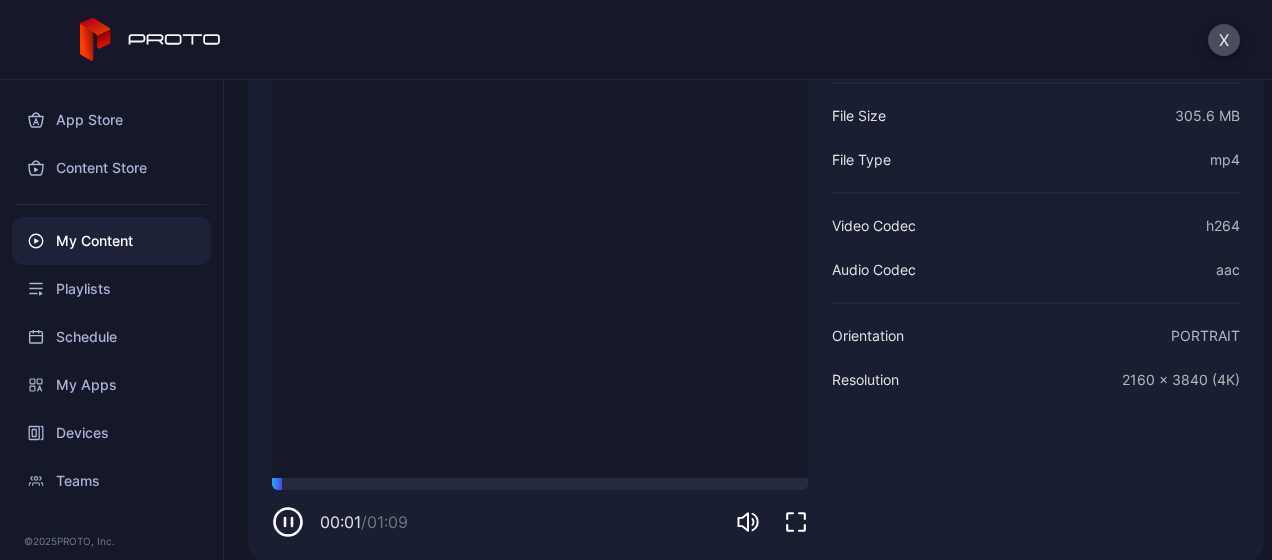scroll, scrollTop: 266, scrollLeft: 0, axis: vertical 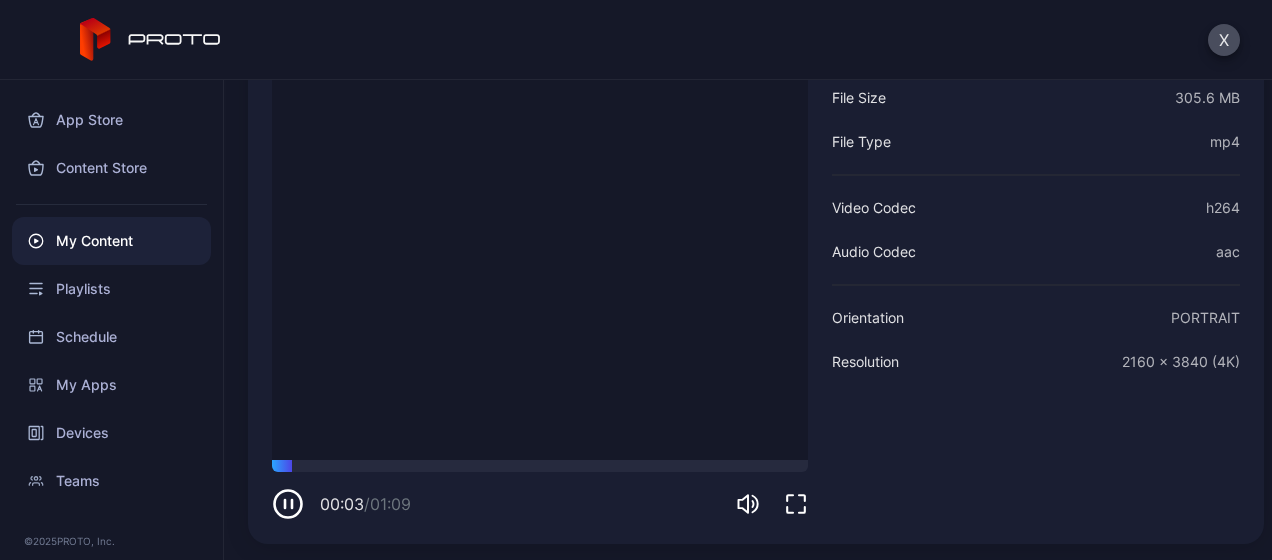 click at bounding box center [288, 504] 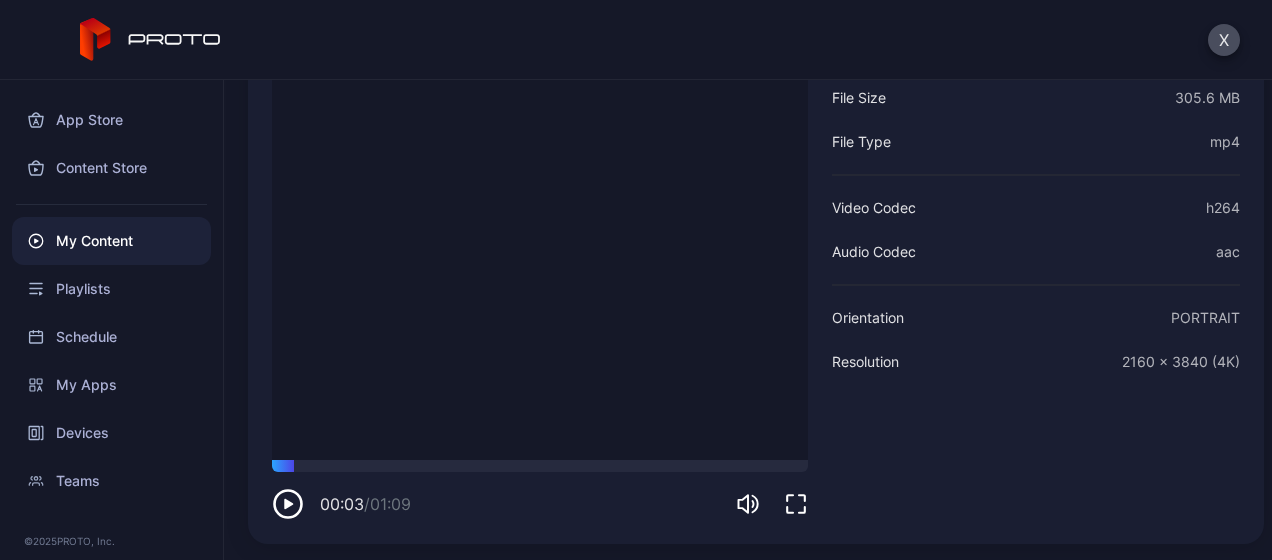click at bounding box center (288, 504) 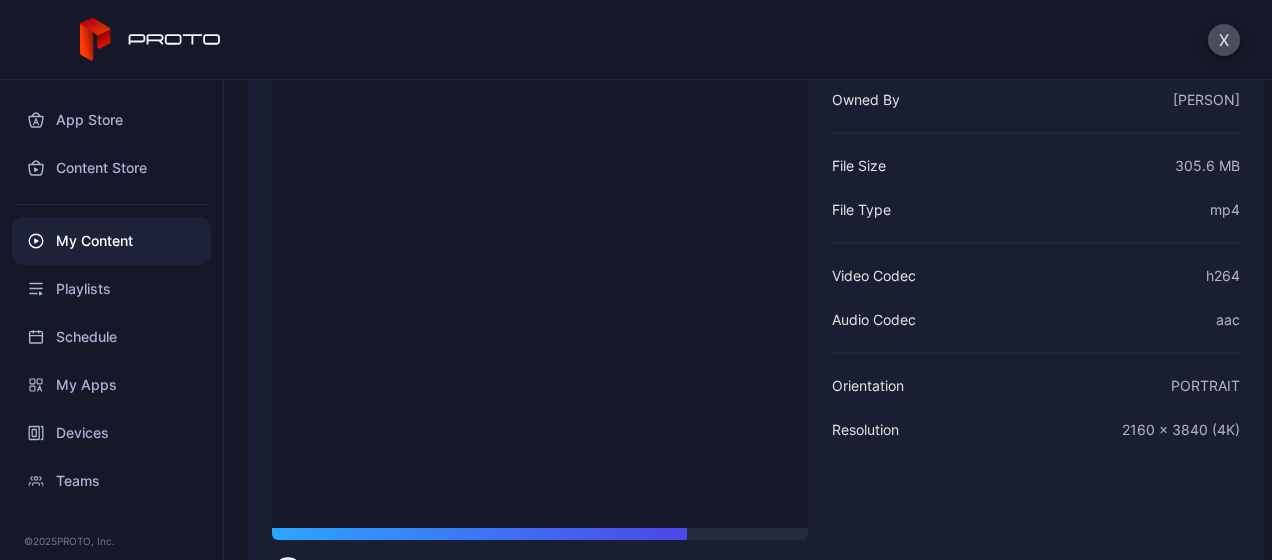 scroll, scrollTop: 266, scrollLeft: 0, axis: vertical 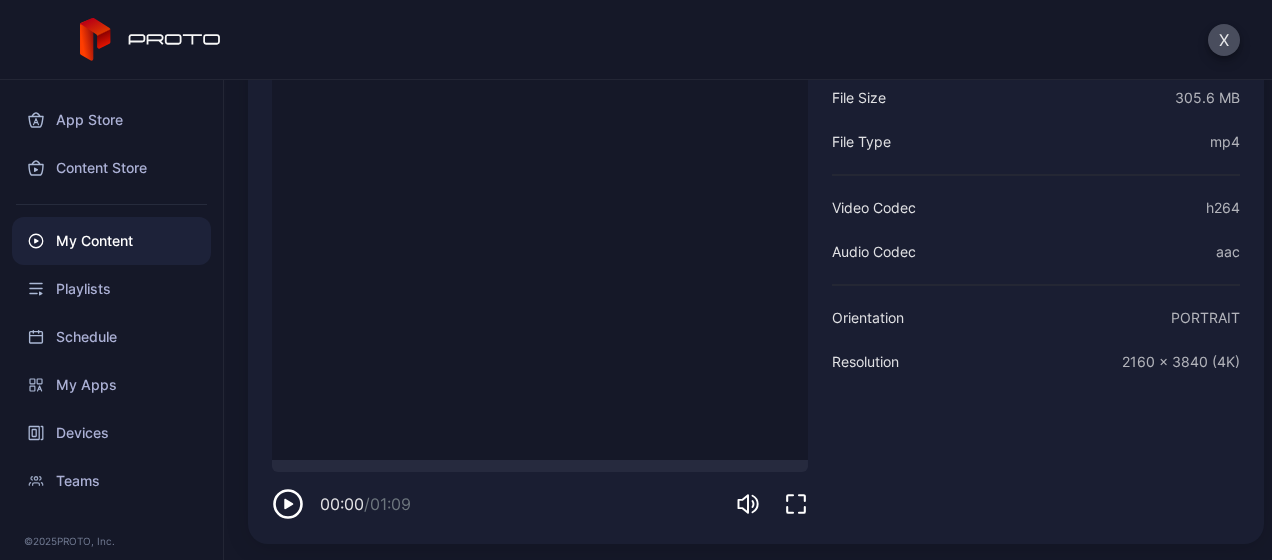 drag, startPoint x: 706, startPoint y: 465, endPoint x: 234, endPoint y: 457, distance: 472.06778 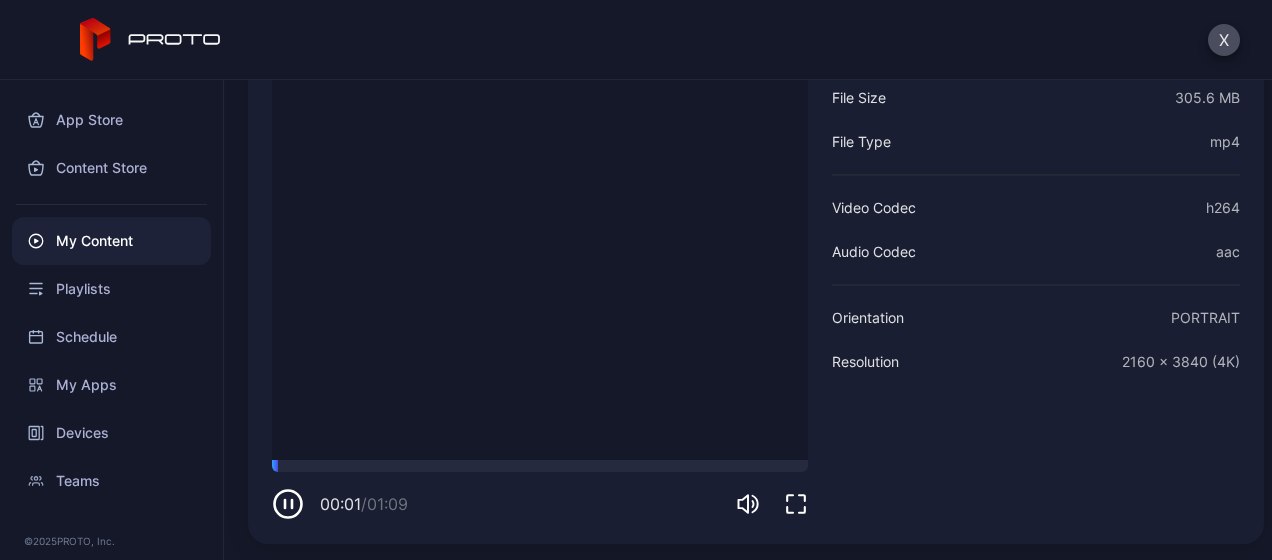 click at bounding box center [288, 504] 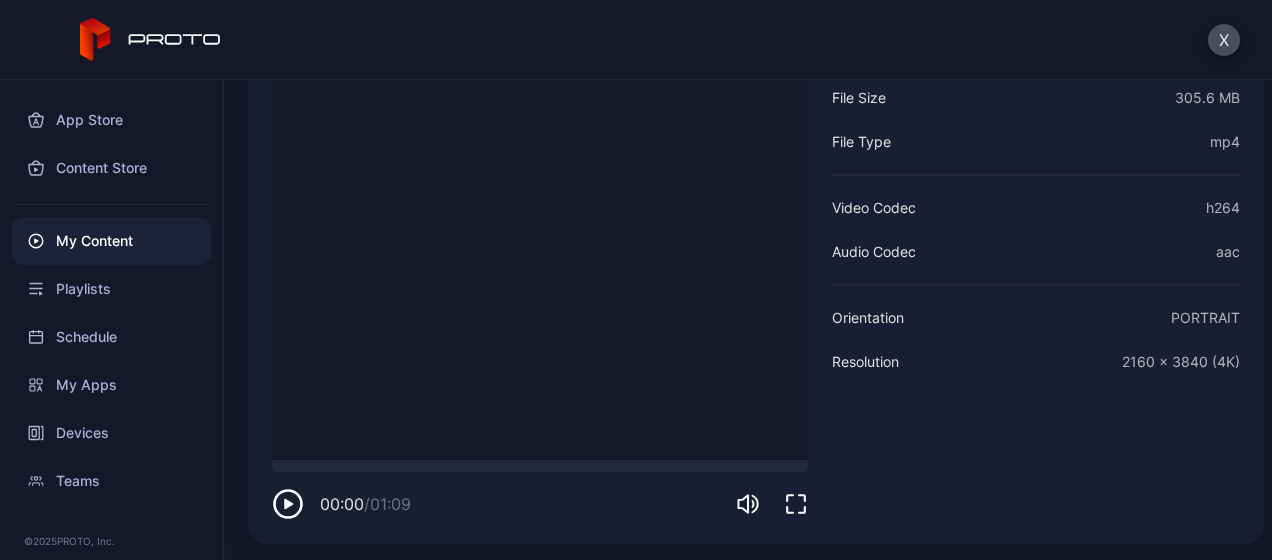 drag, startPoint x: 281, startPoint y: 469, endPoint x: 181, endPoint y: 484, distance: 101.118744 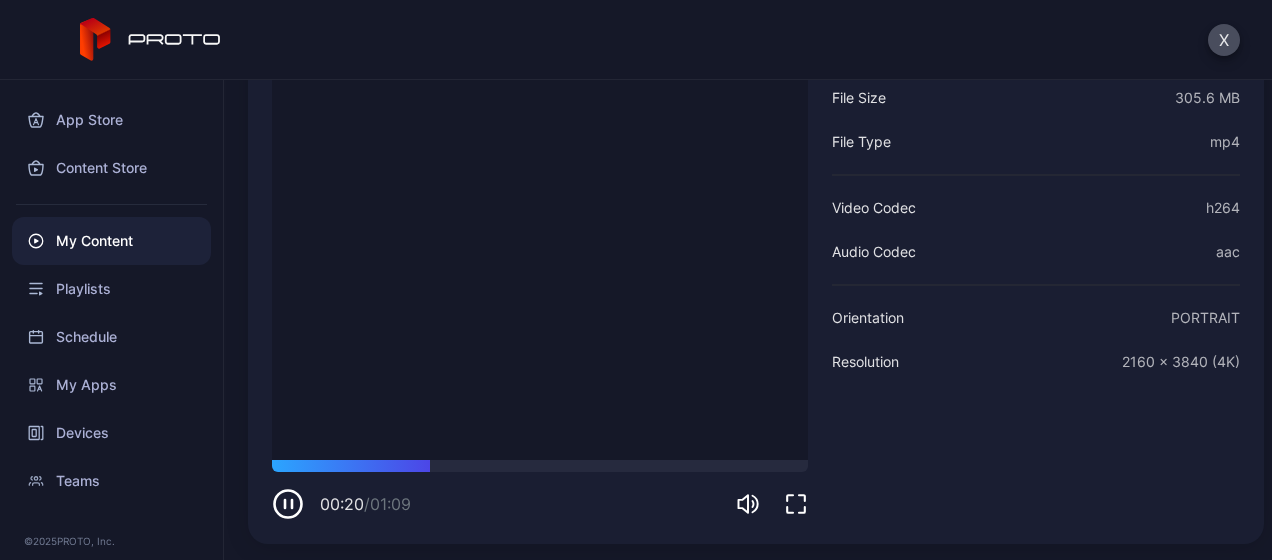 click at bounding box center [288, 504] 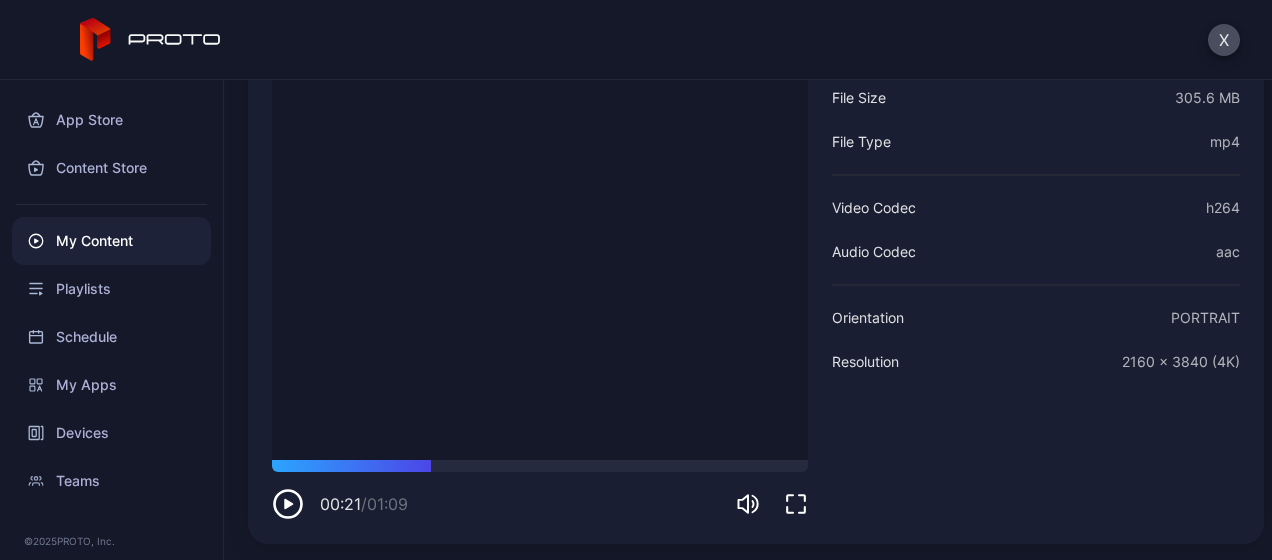 click on "Content Store" at bounding box center (111, 168) 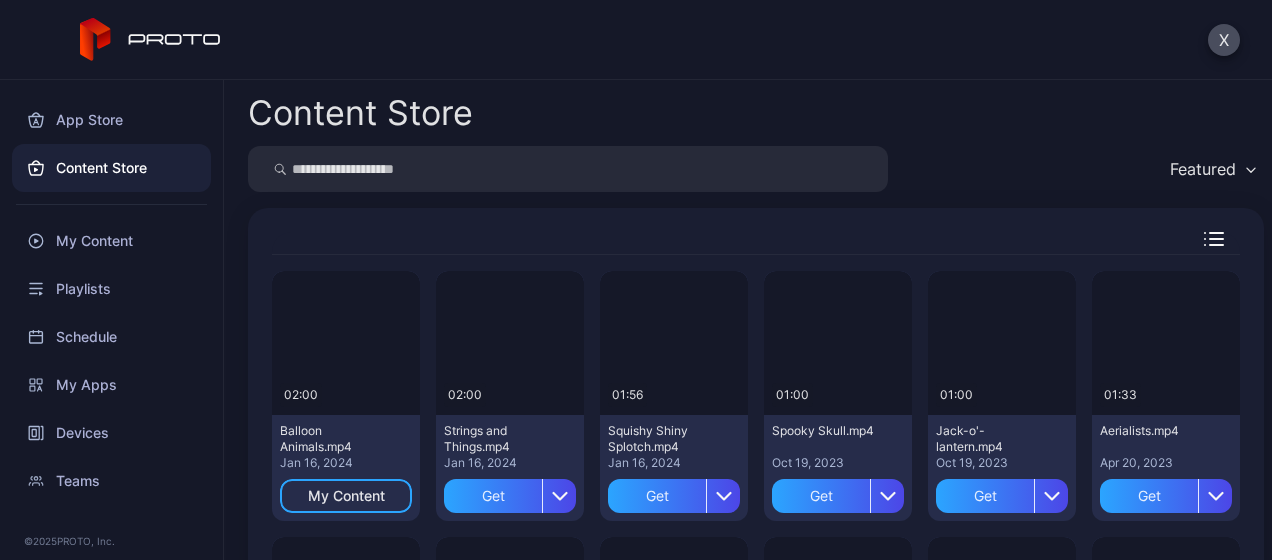 click on "App Store" at bounding box center [111, 120] 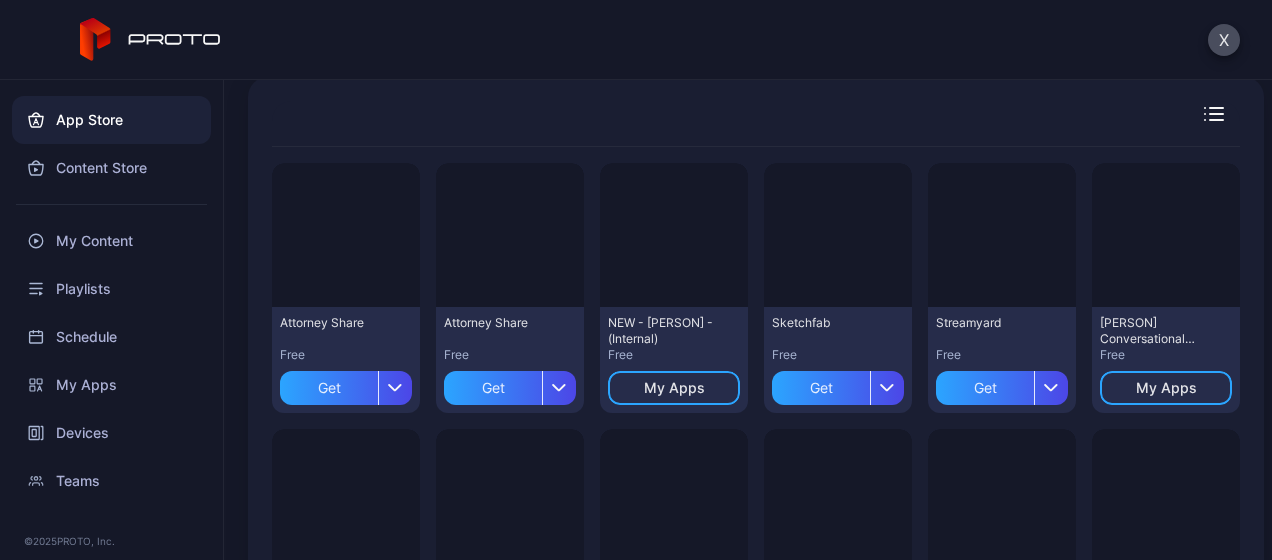 scroll, scrollTop: 128, scrollLeft: 0, axis: vertical 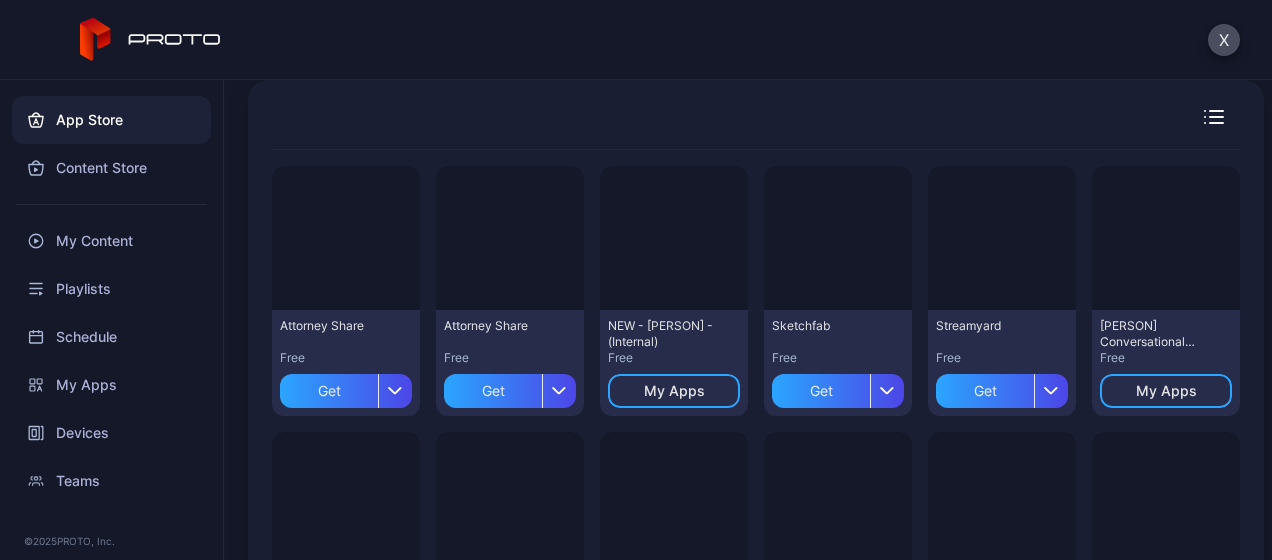 click on "Content Store" at bounding box center (111, 168) 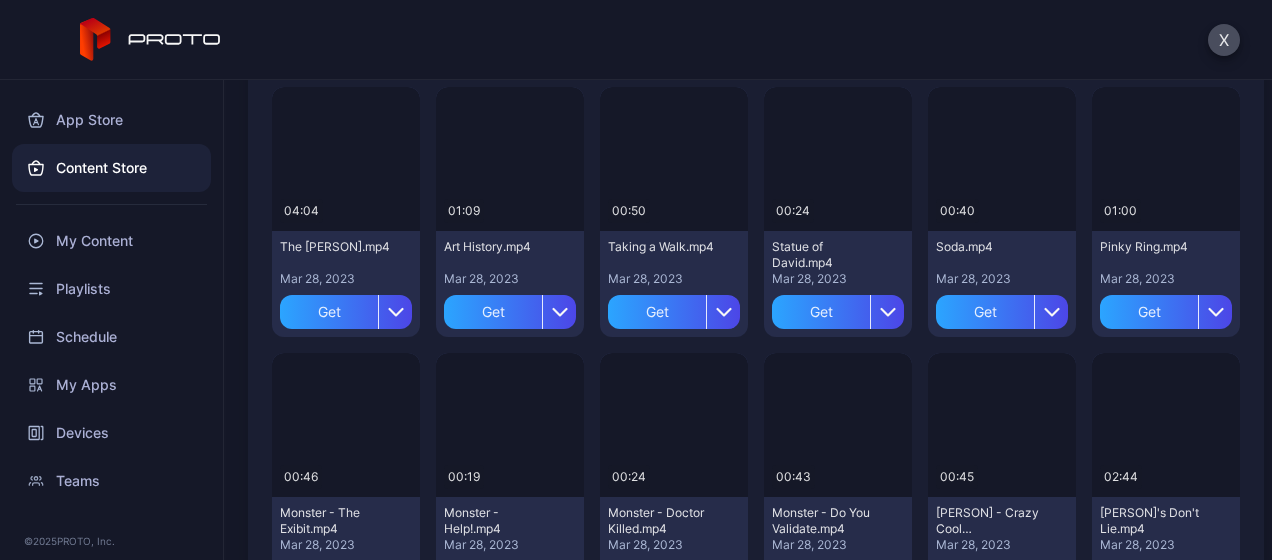 scroll, scrollTop: 2218, scrollLeft: 0, axis: vertical 